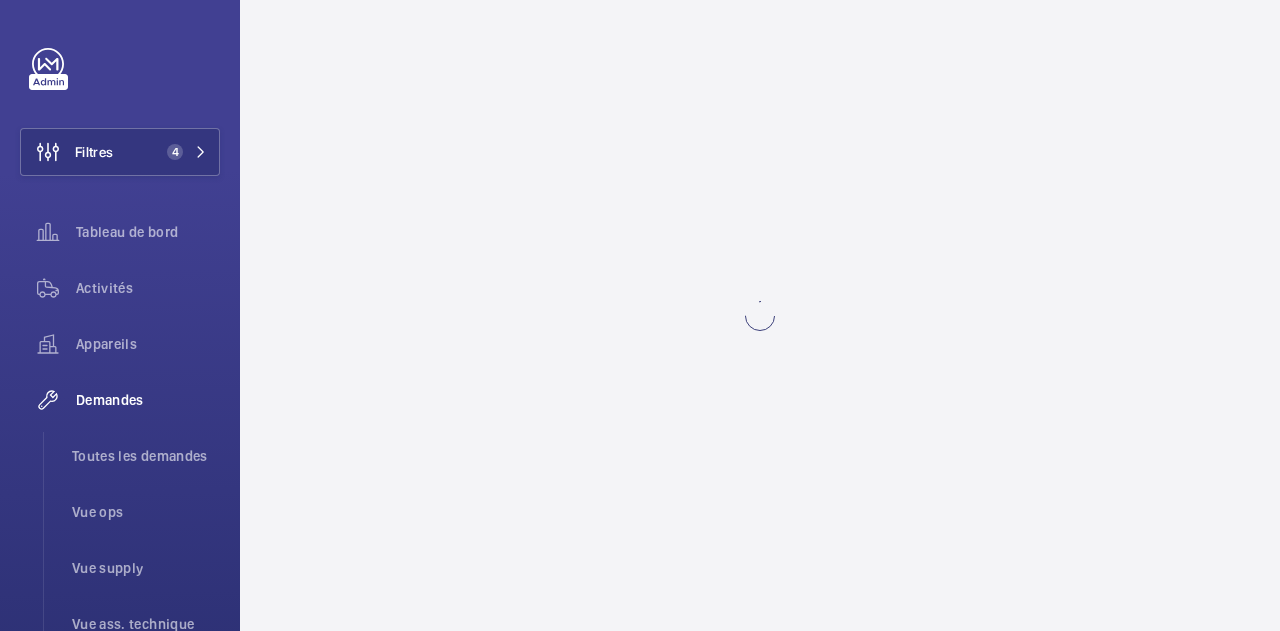 scroll, scrollTop: 0, scrollLeft: 0, axis: both 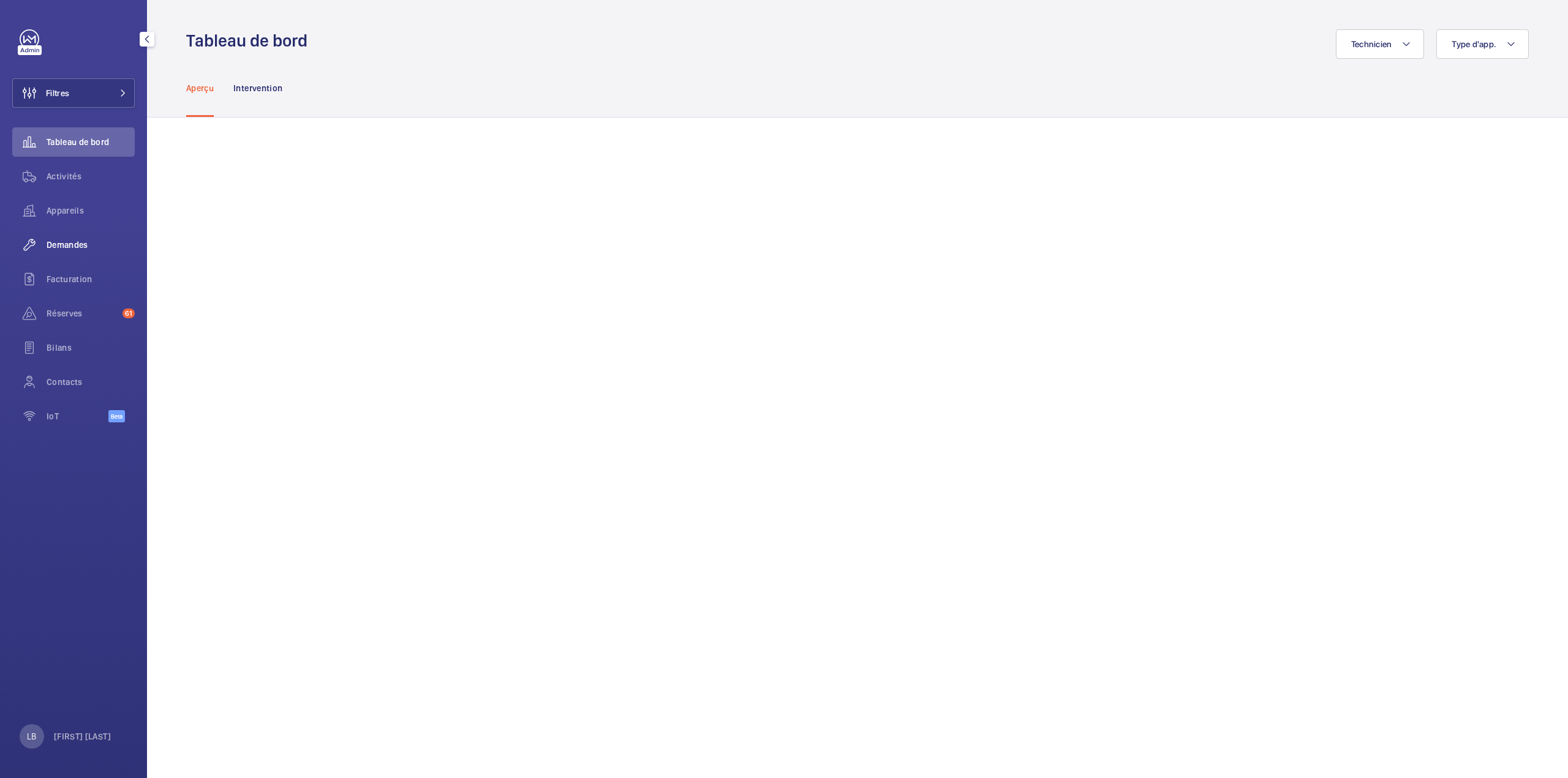 click on "Demandes" 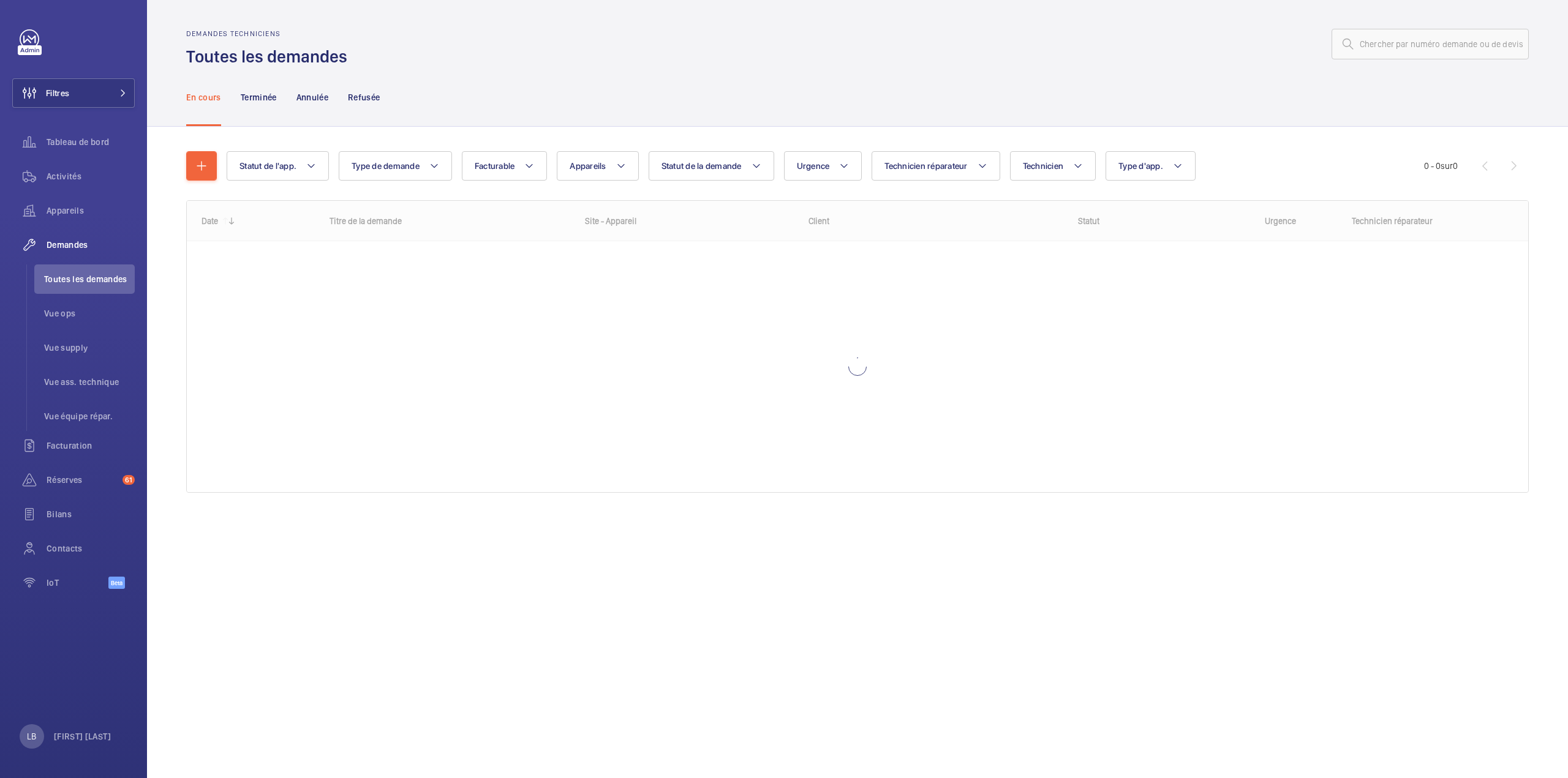 click on "Demandes techniciens  Toutes les demandes" 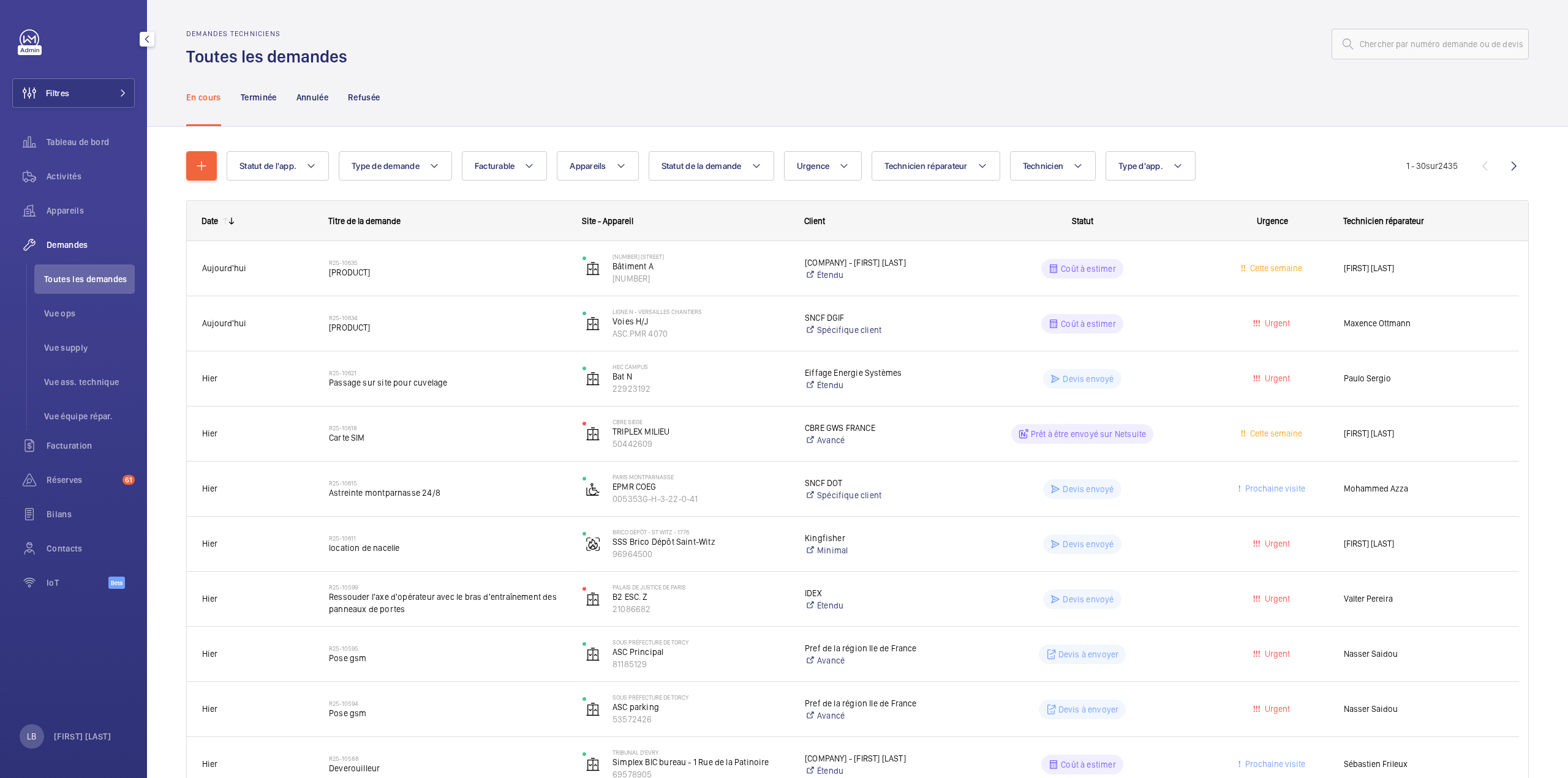 click on "Toutes les demandes" 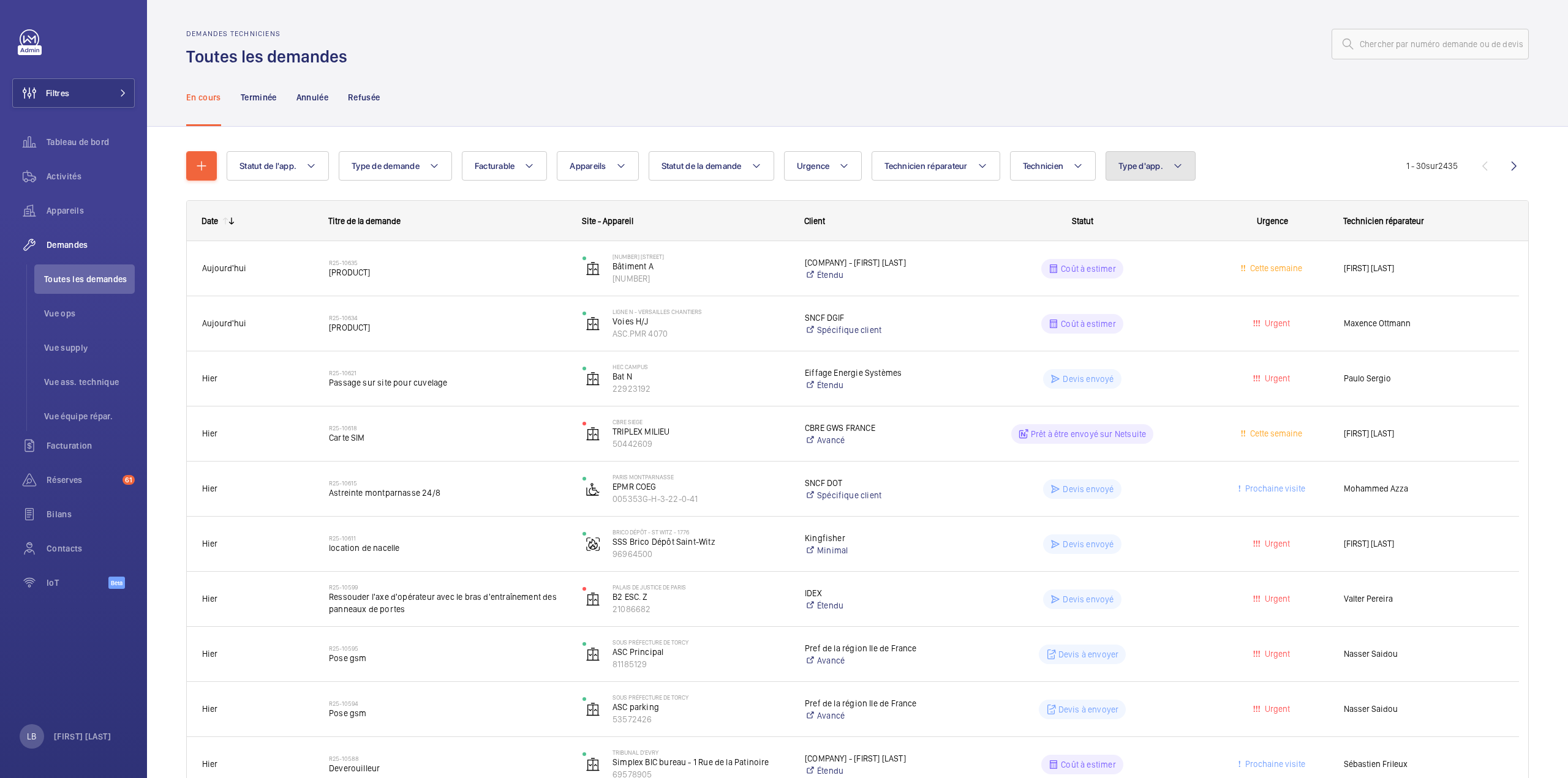 click on "Type d'app." 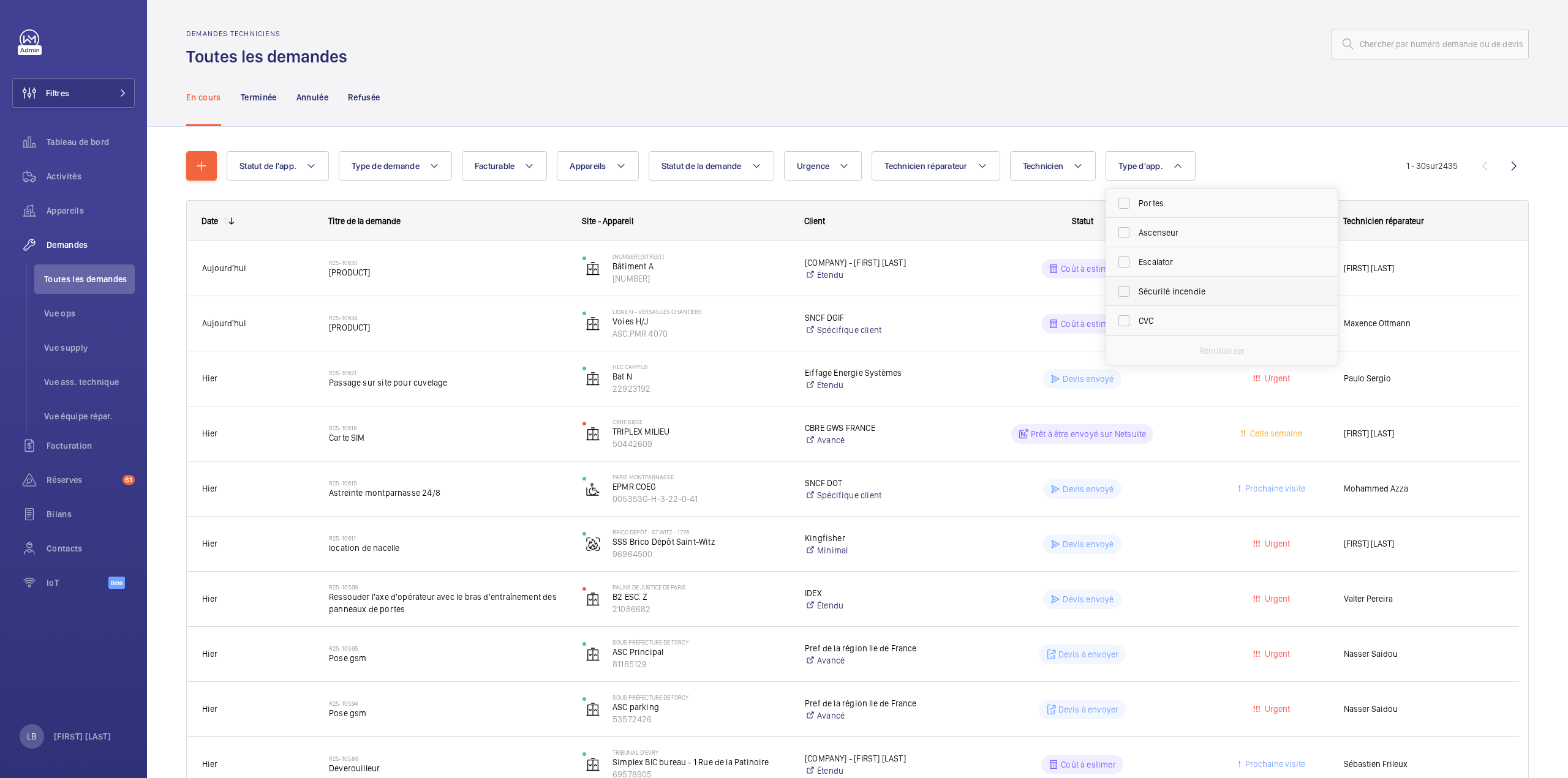 click on "Sécurité incendie" at bounding box center [1213, 291] 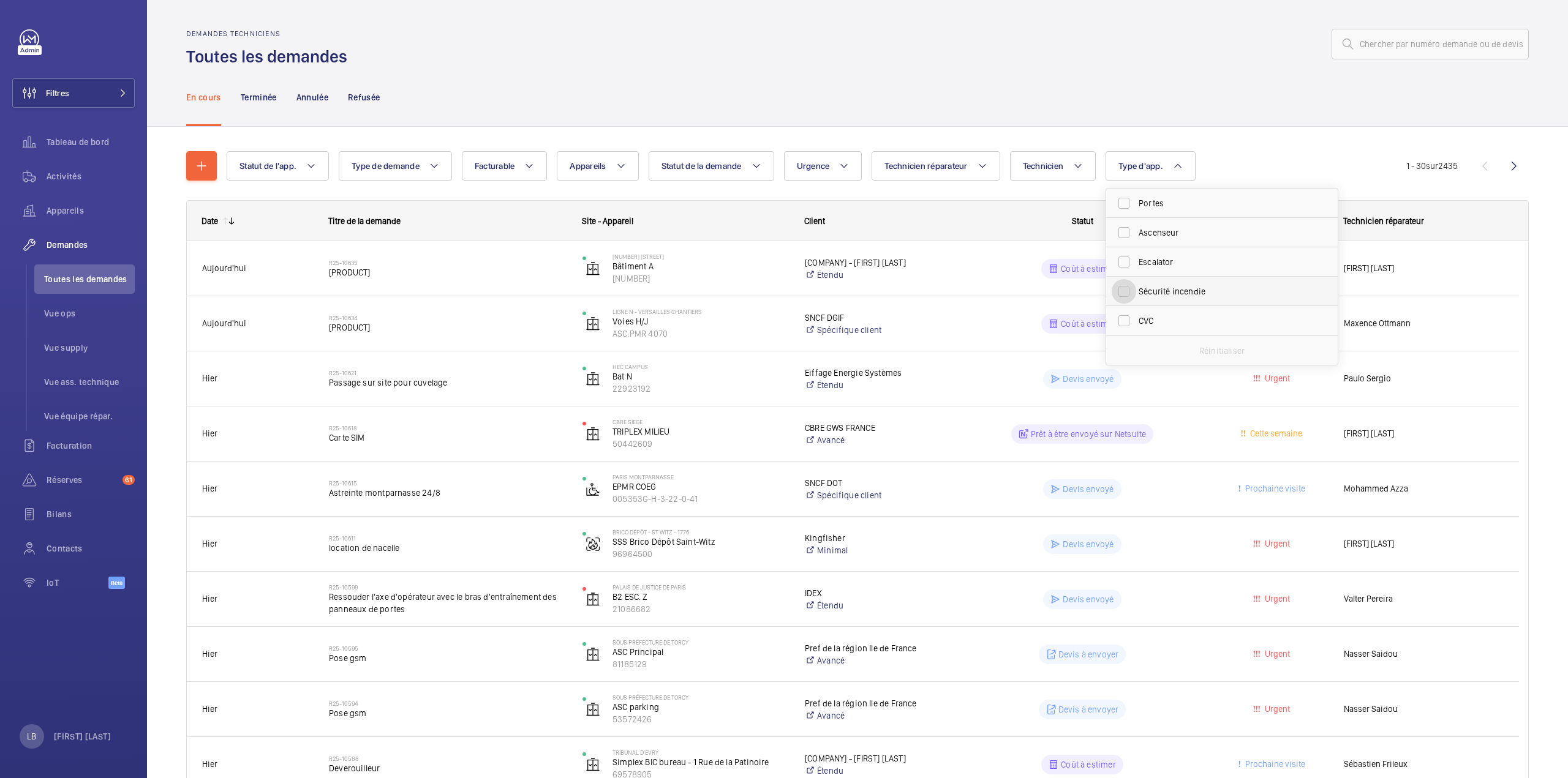 click on "Sécurité incendie" at bounding box center [1124, 291] 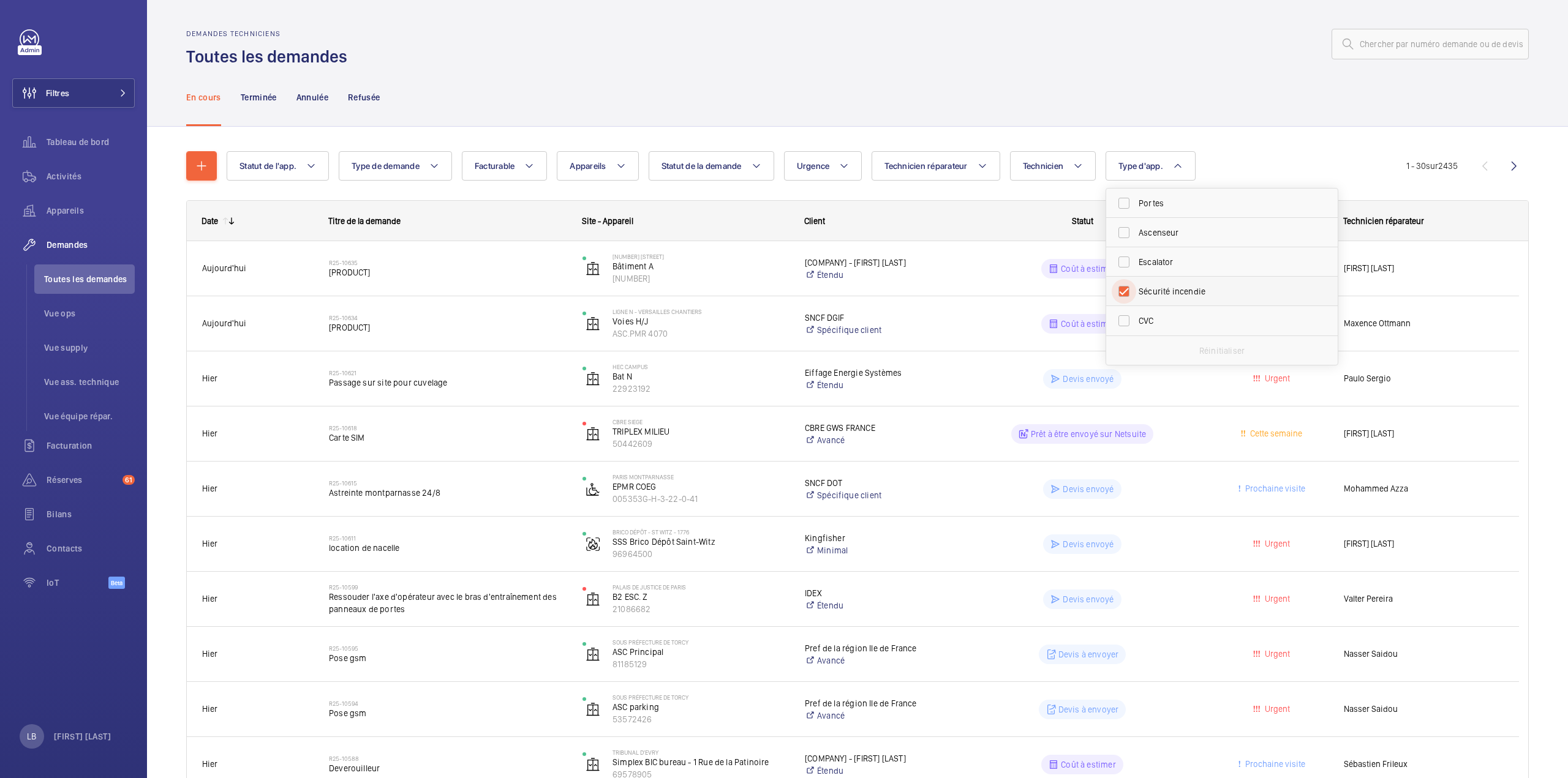 checkbox on "true" 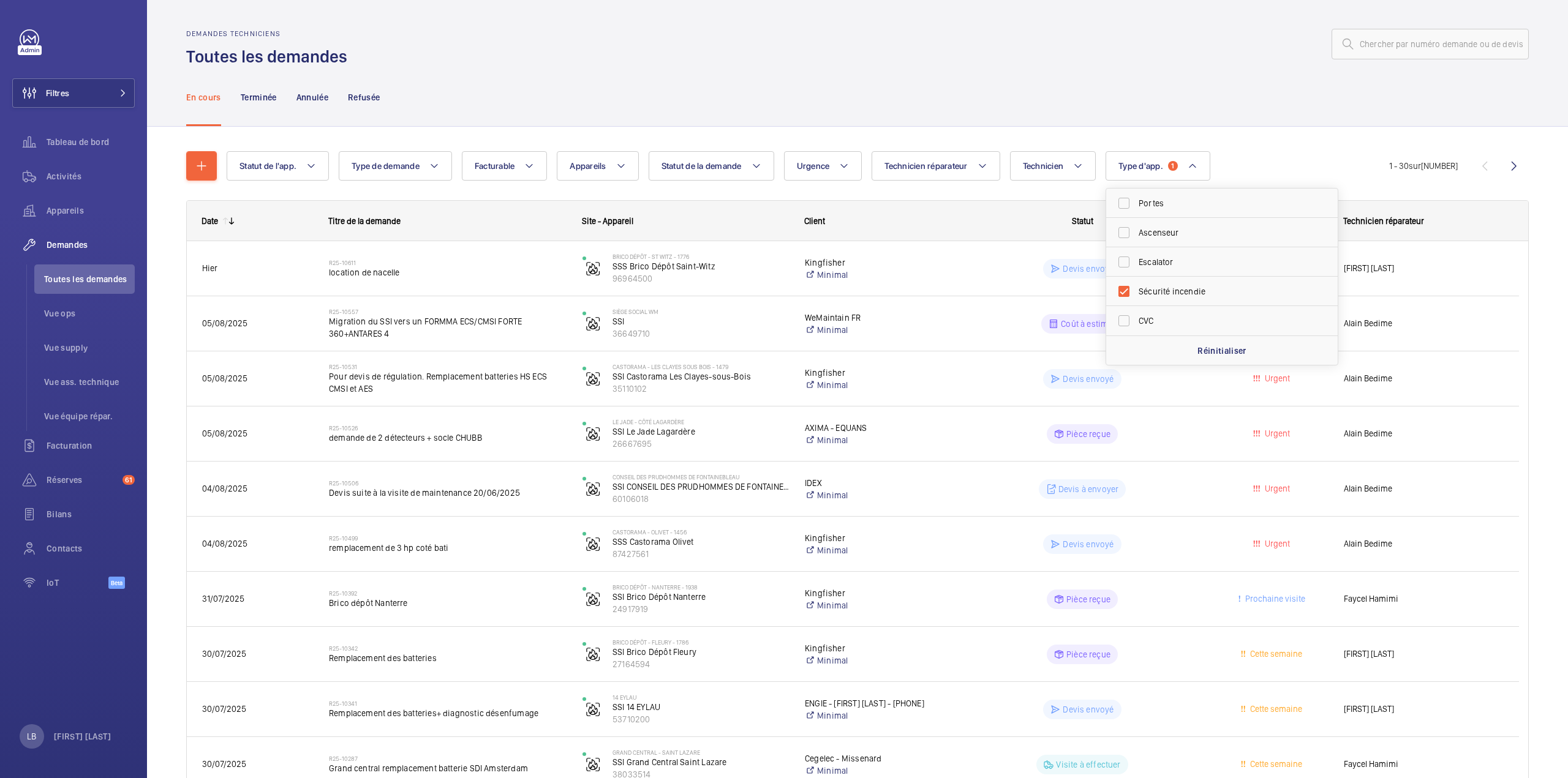 click 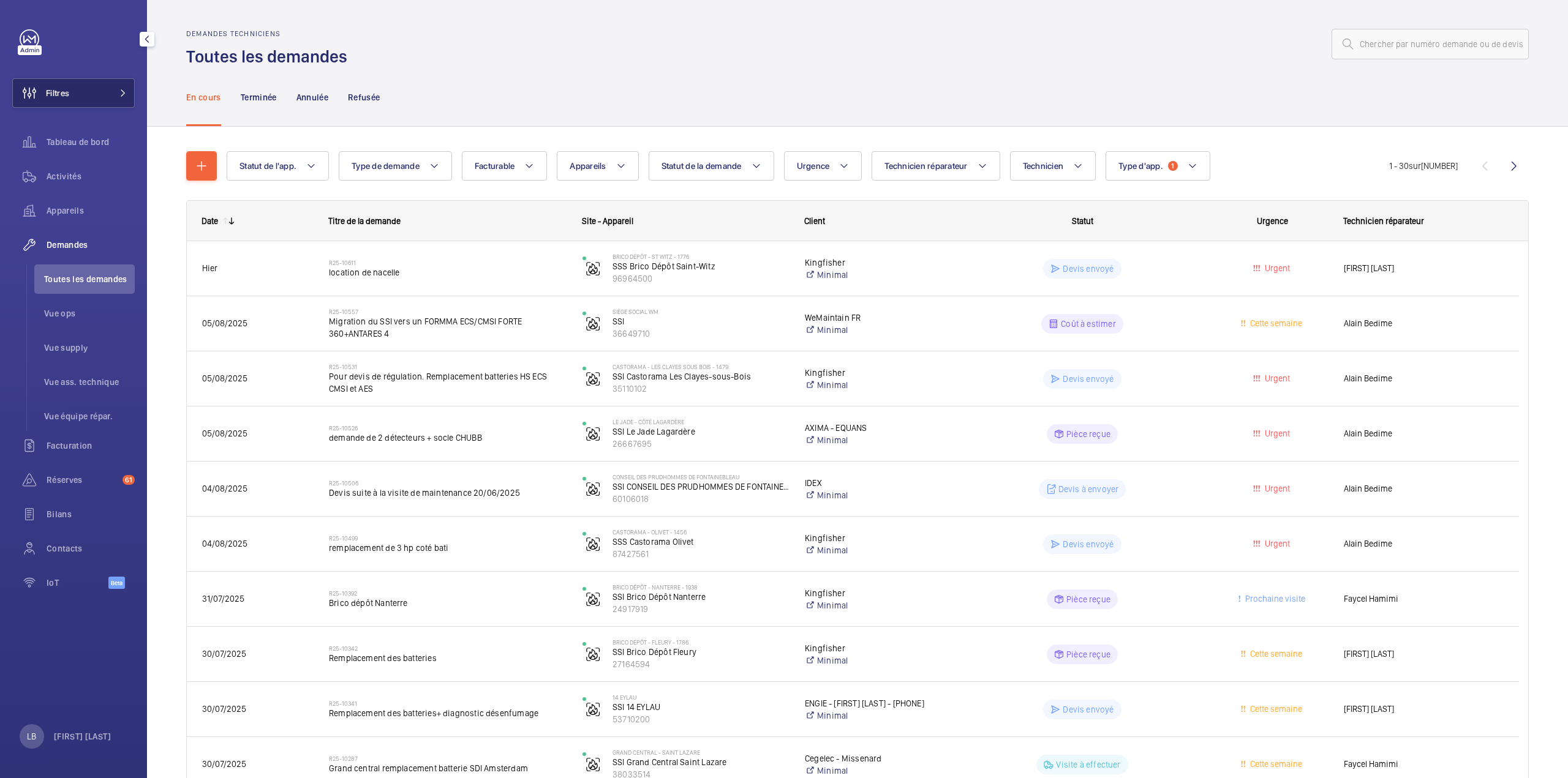 click on "Filtres" 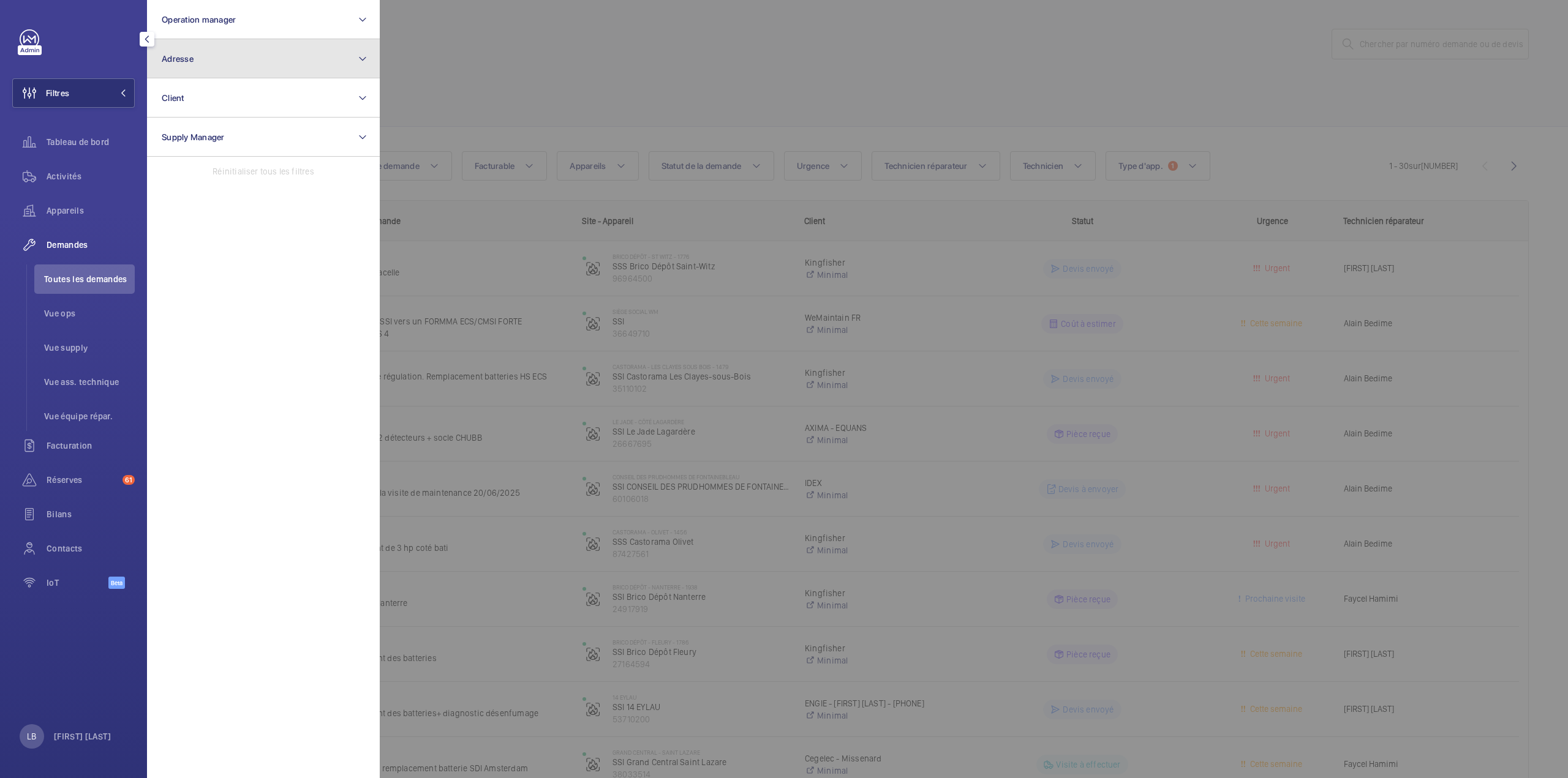 click on "Adresse" 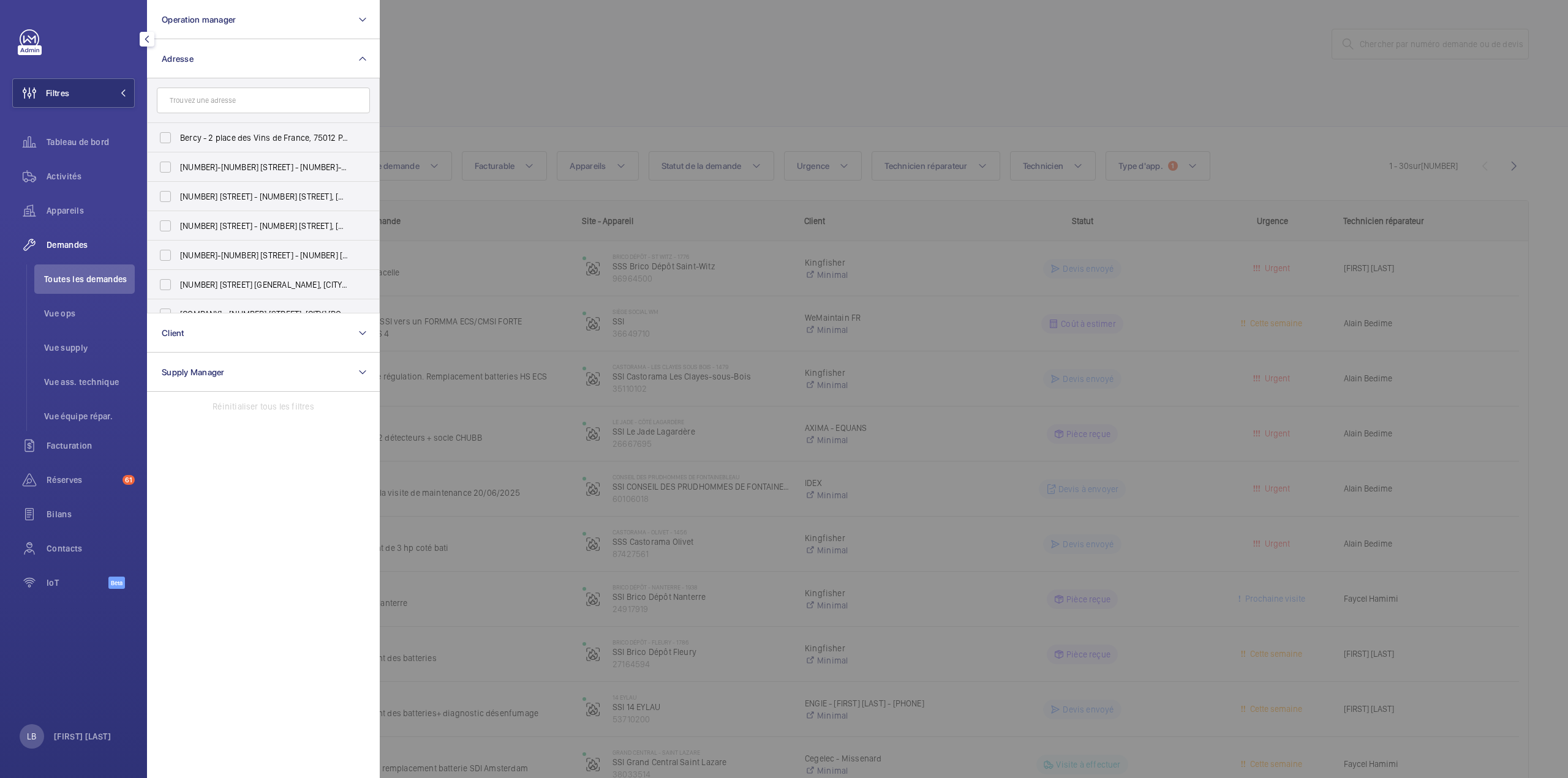 click 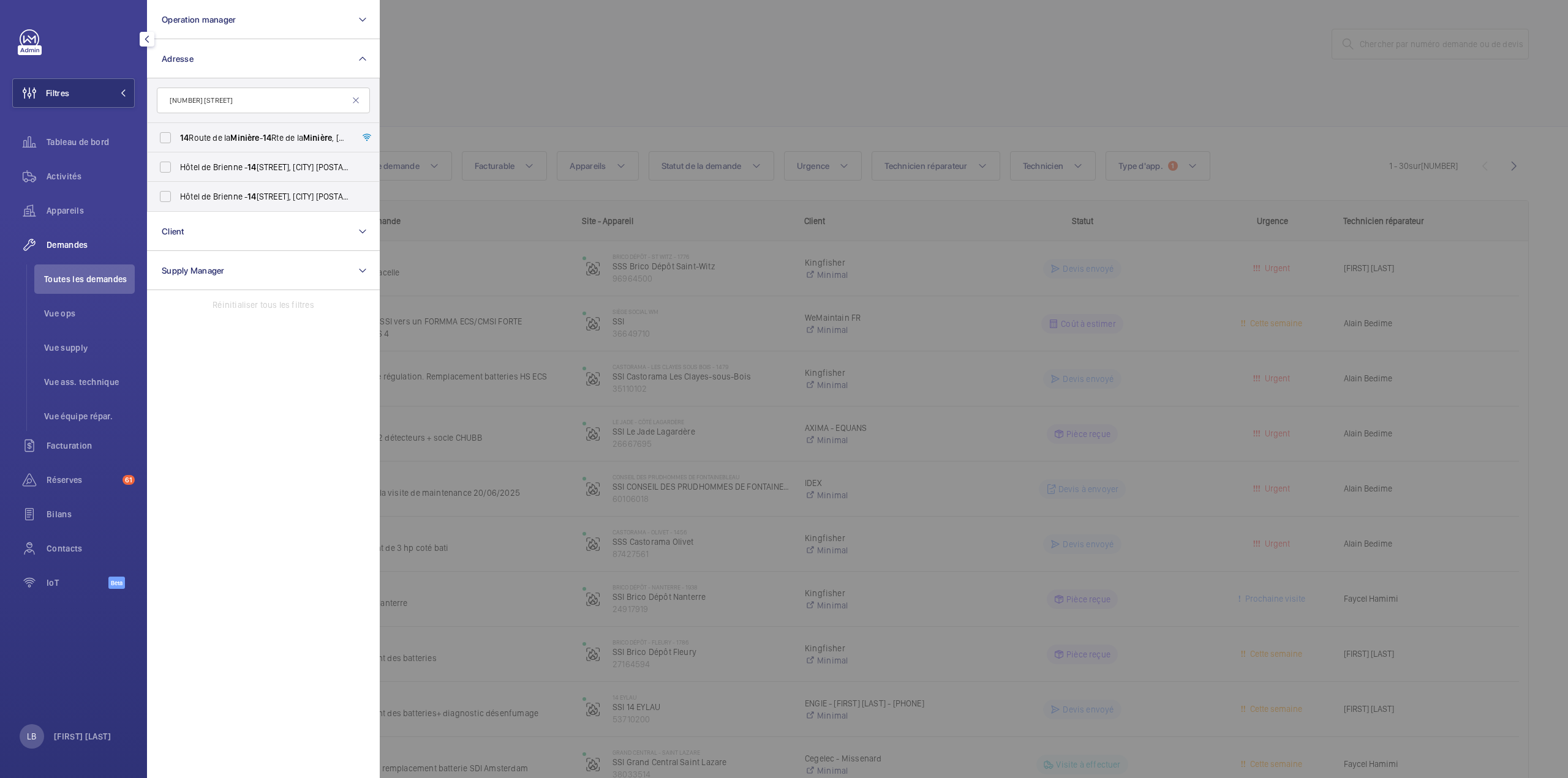 type on "[NUMBER] [STREET]" 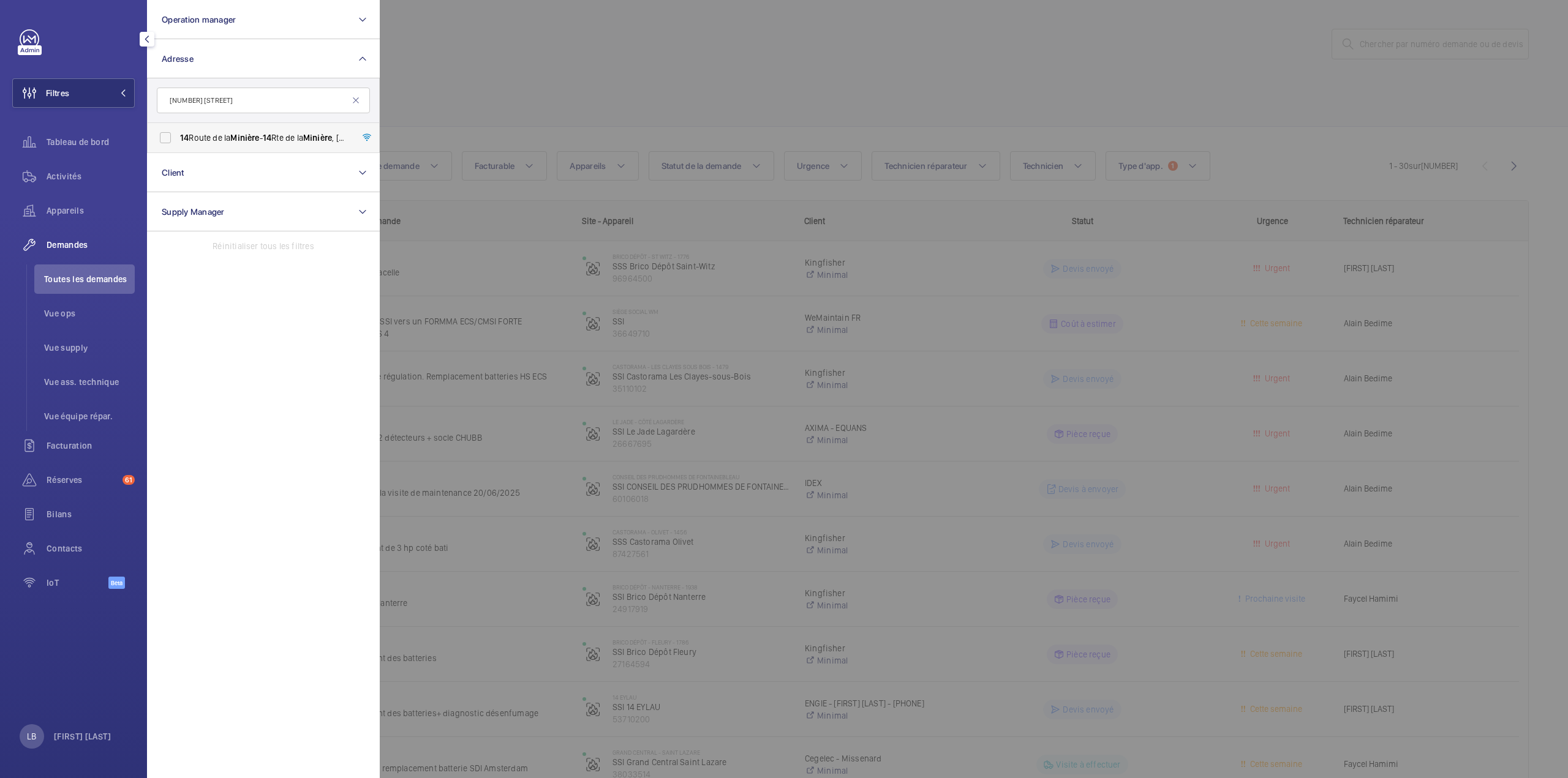 click on "[NUMBER] [STREET] - [NUMBER] [STREET] , [CITY] [POSTAL_CODE]" at bounding box center (254, 138) 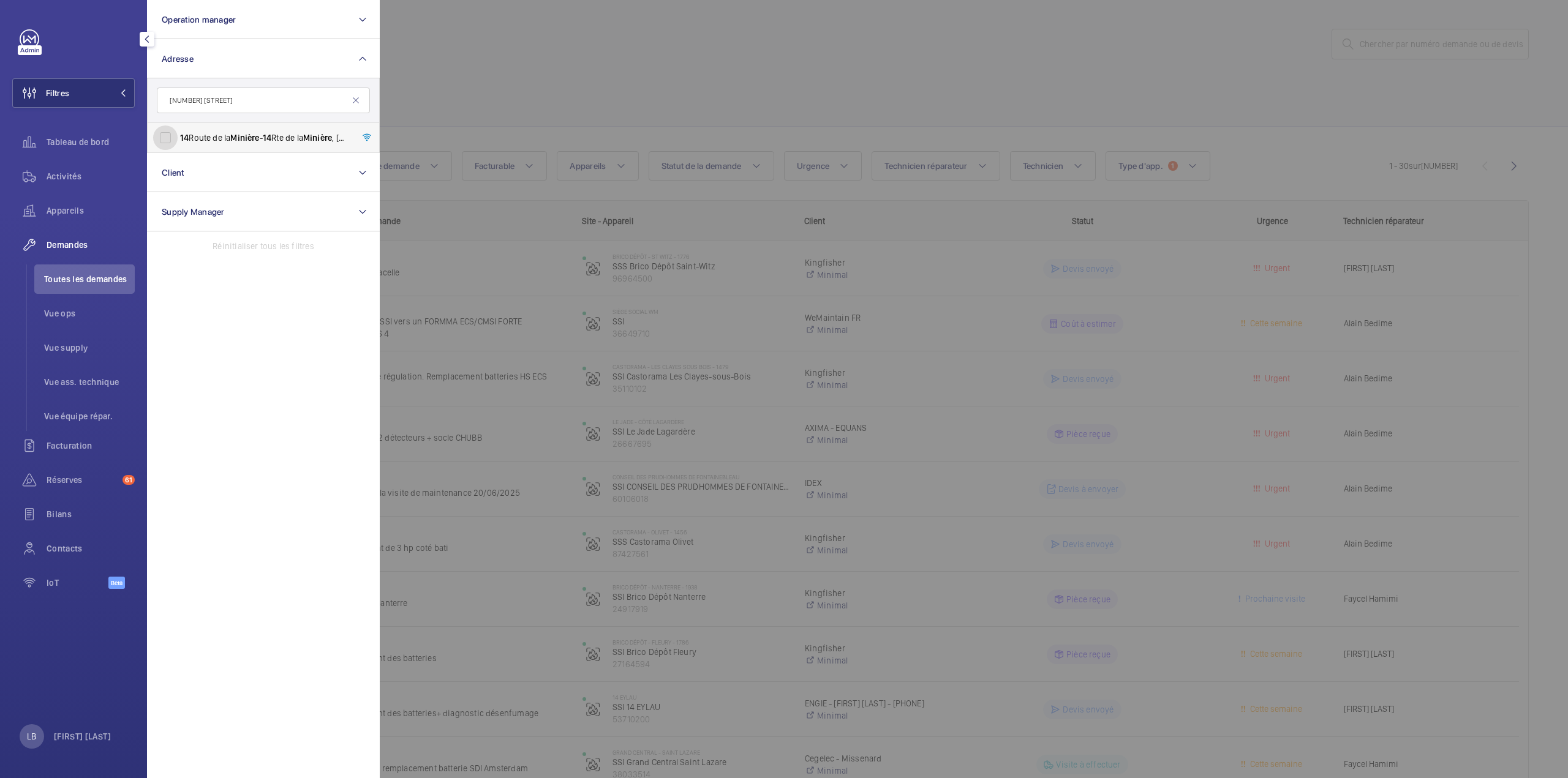 click on "[NUMBER] [STREET] - [NUMBER] [STREET] , [CITY] [POSTAL_CODE]" at bounding box center (165, 138) 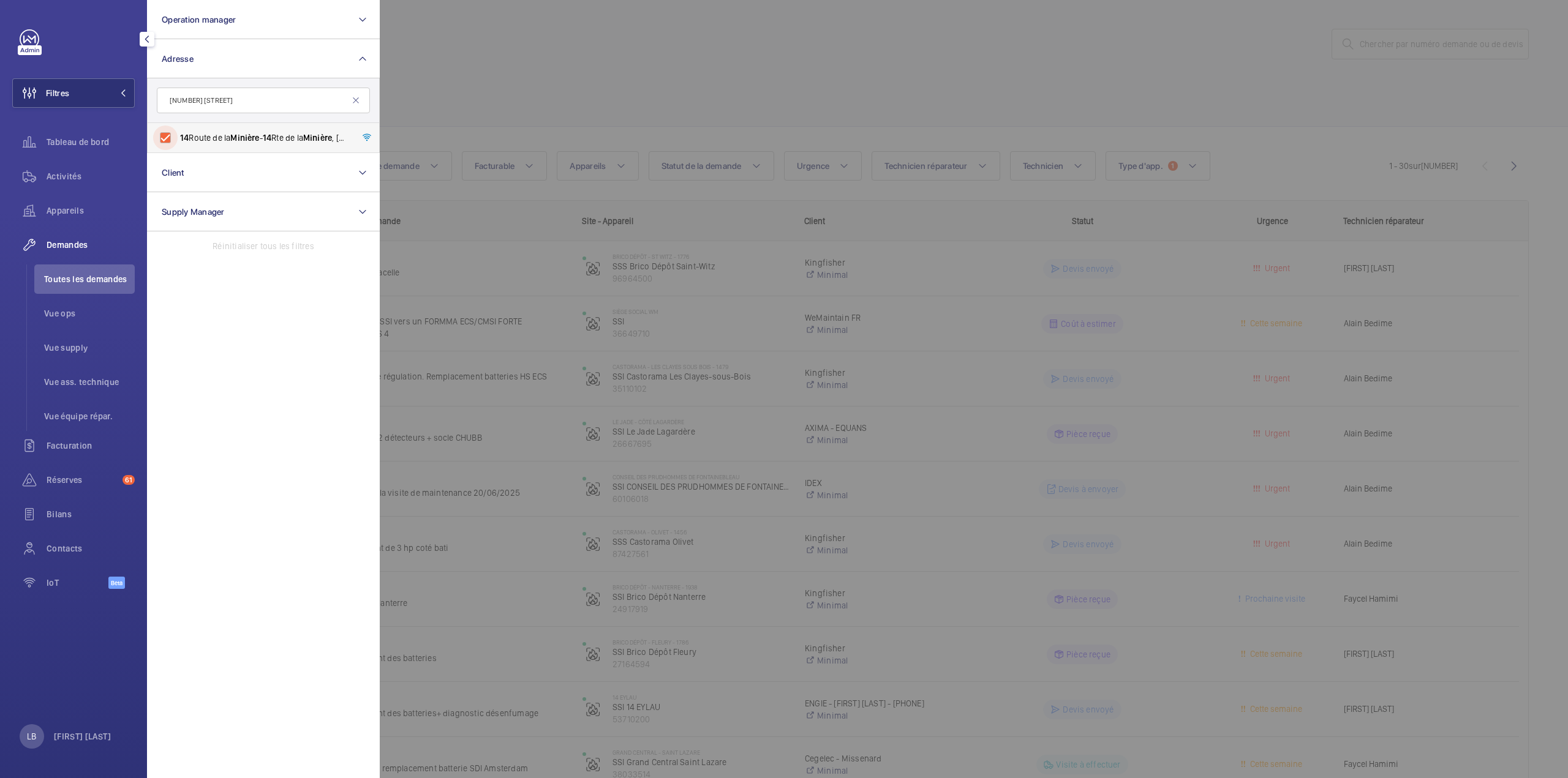 checkbox on "true" 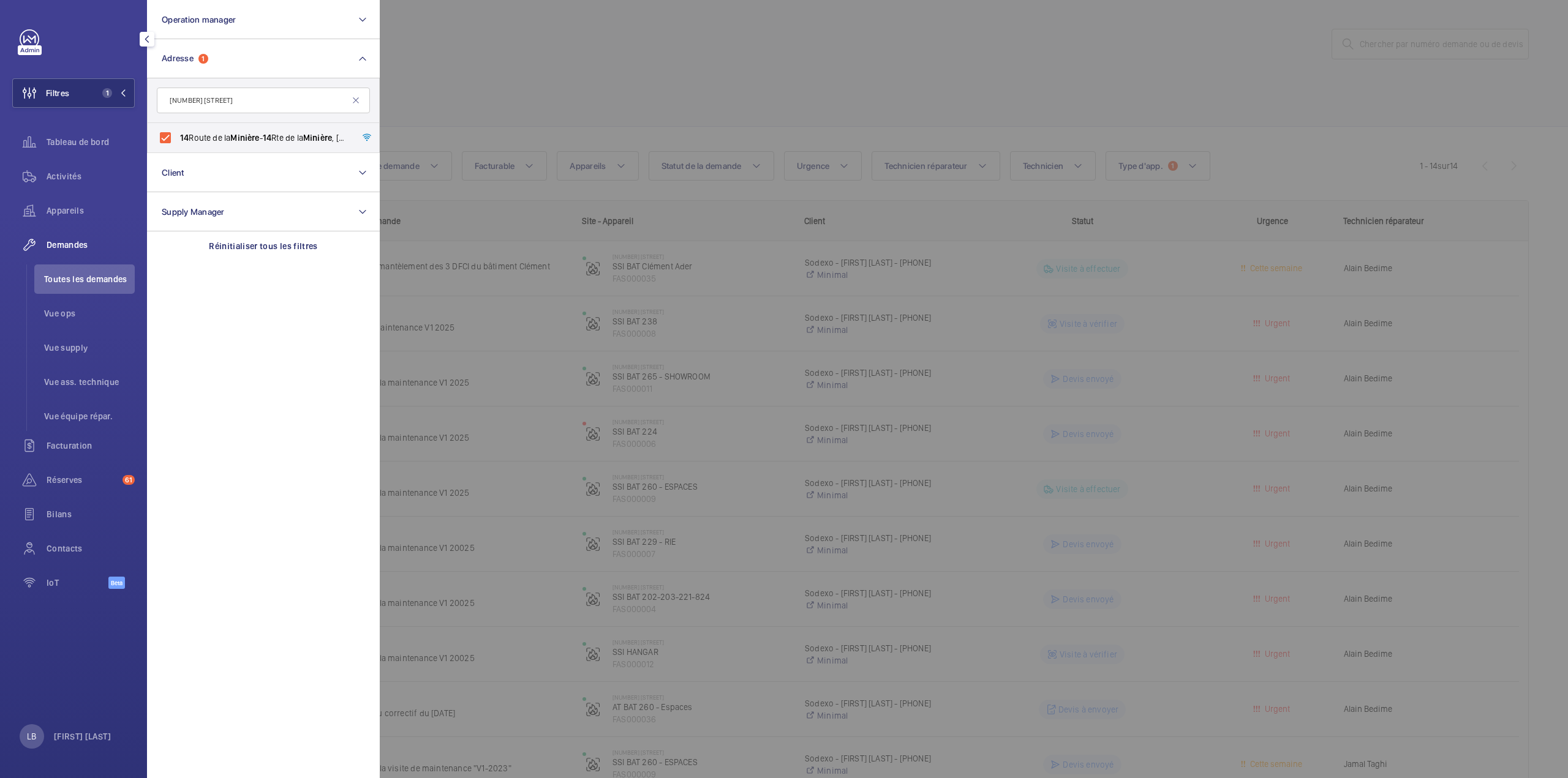 click 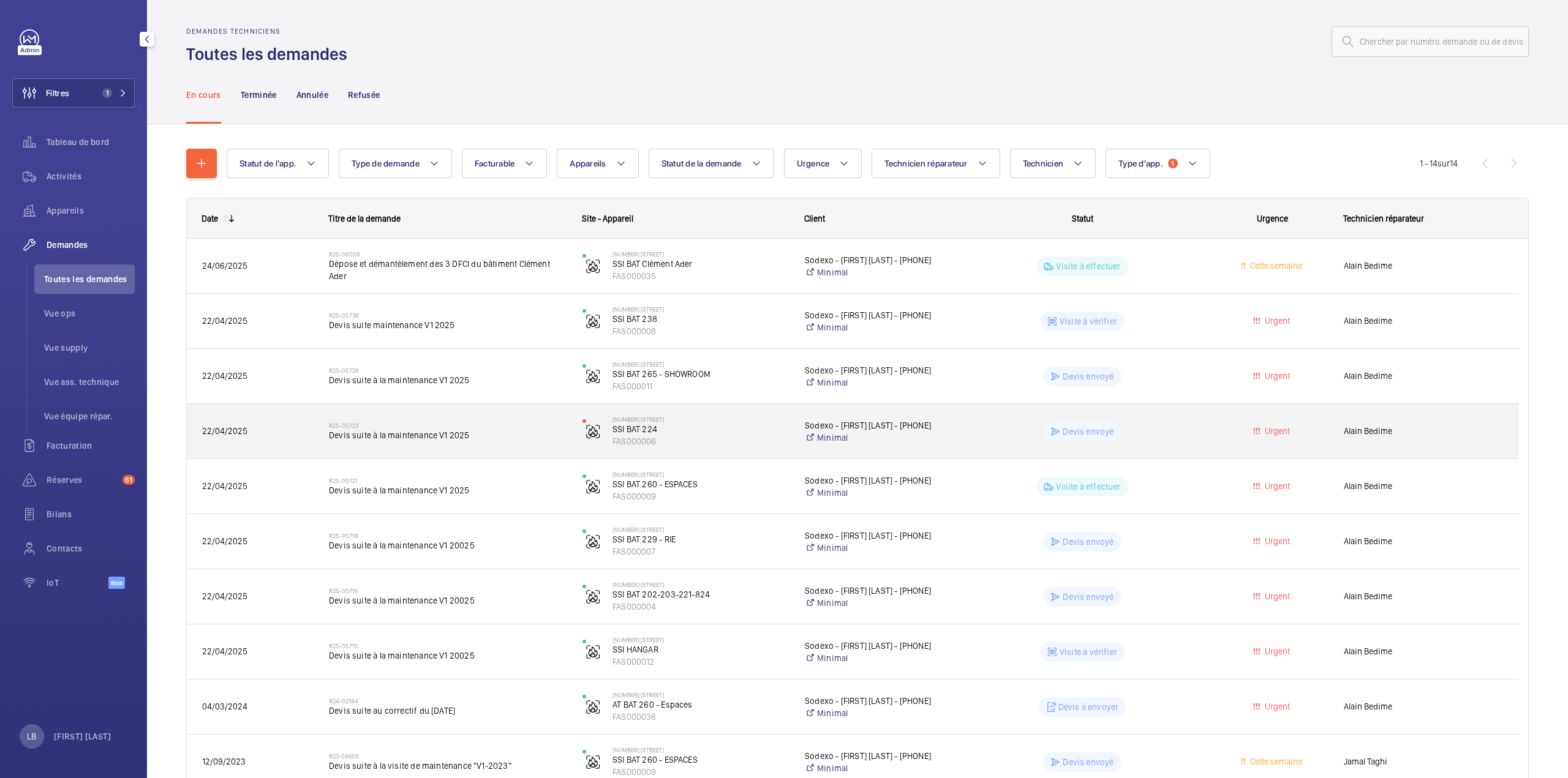 scroll, scrollTop: 0, scrollLeft: 0, axis: both 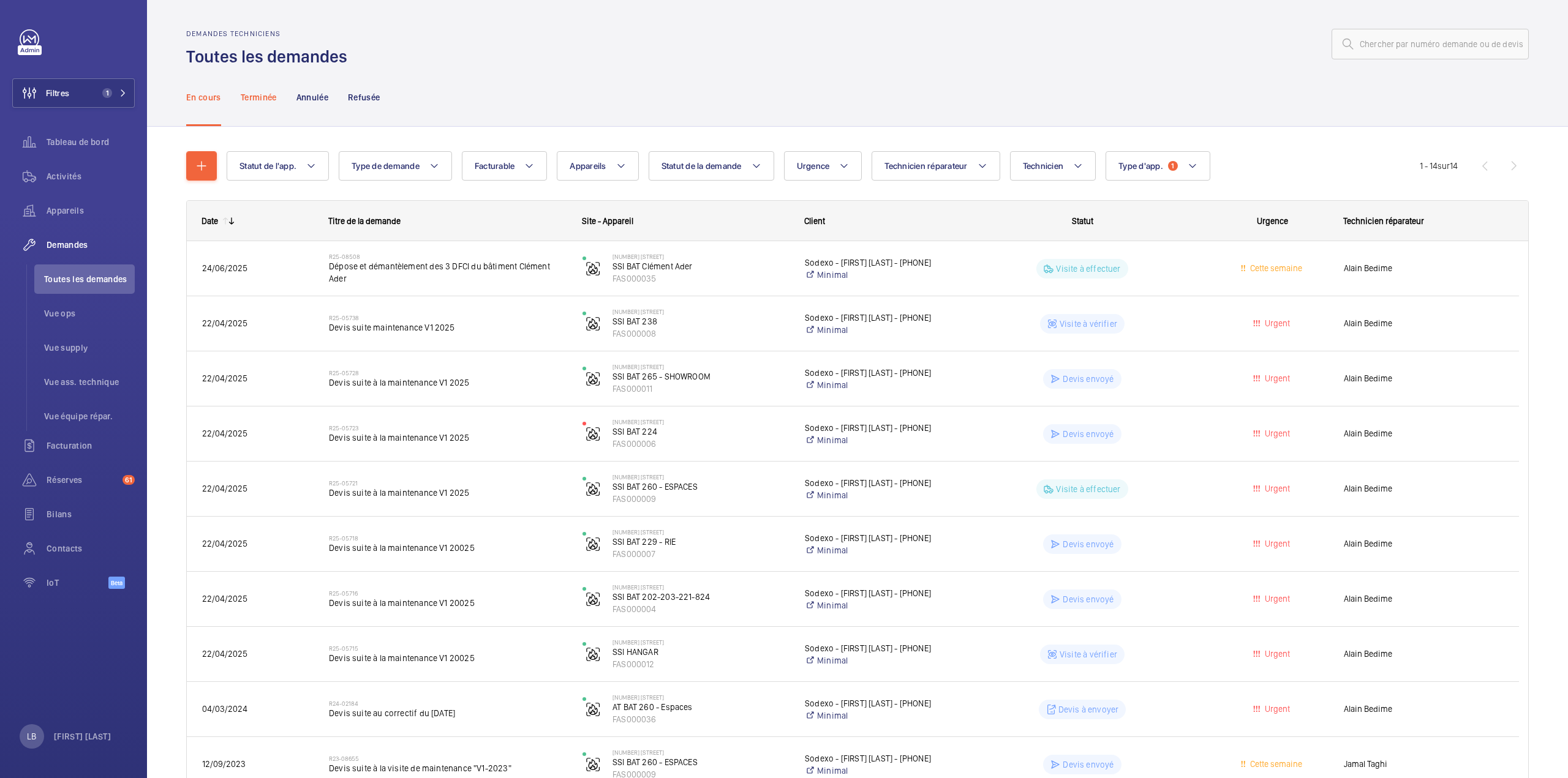 click on "Terminée" 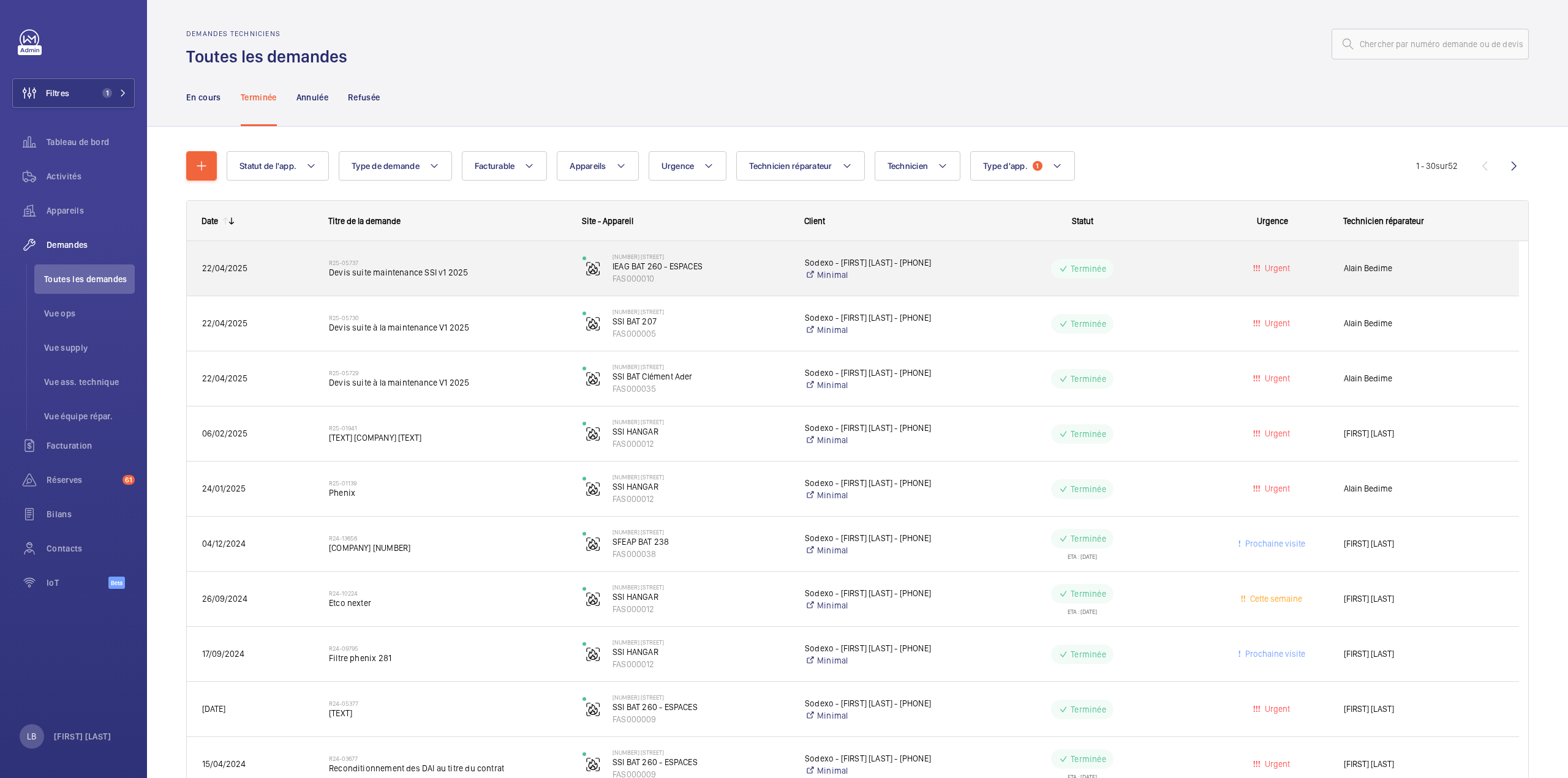 click on "Terminée" 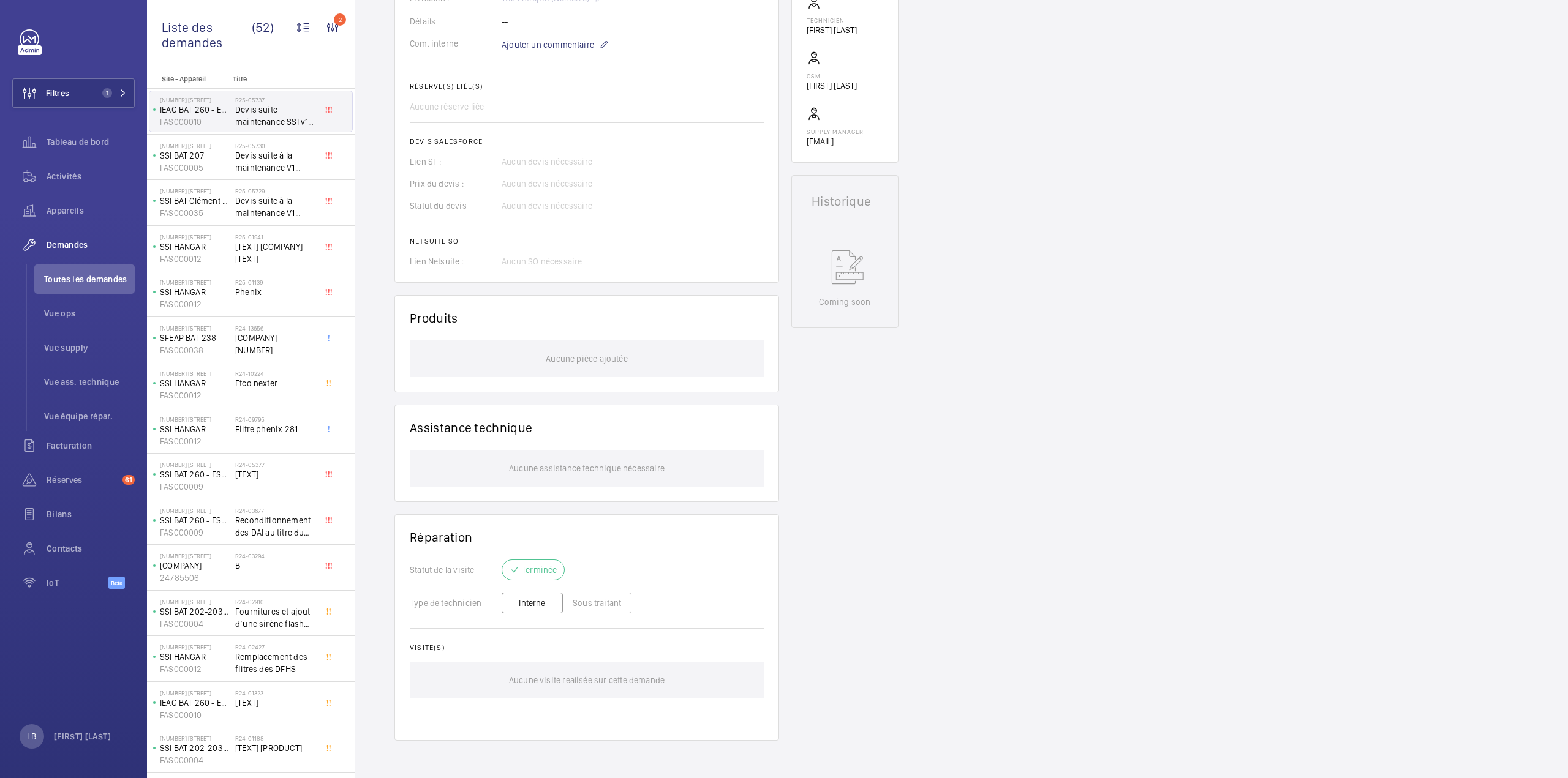 scroll, scrollTop: 0, scrollLeft: 0, axis: both 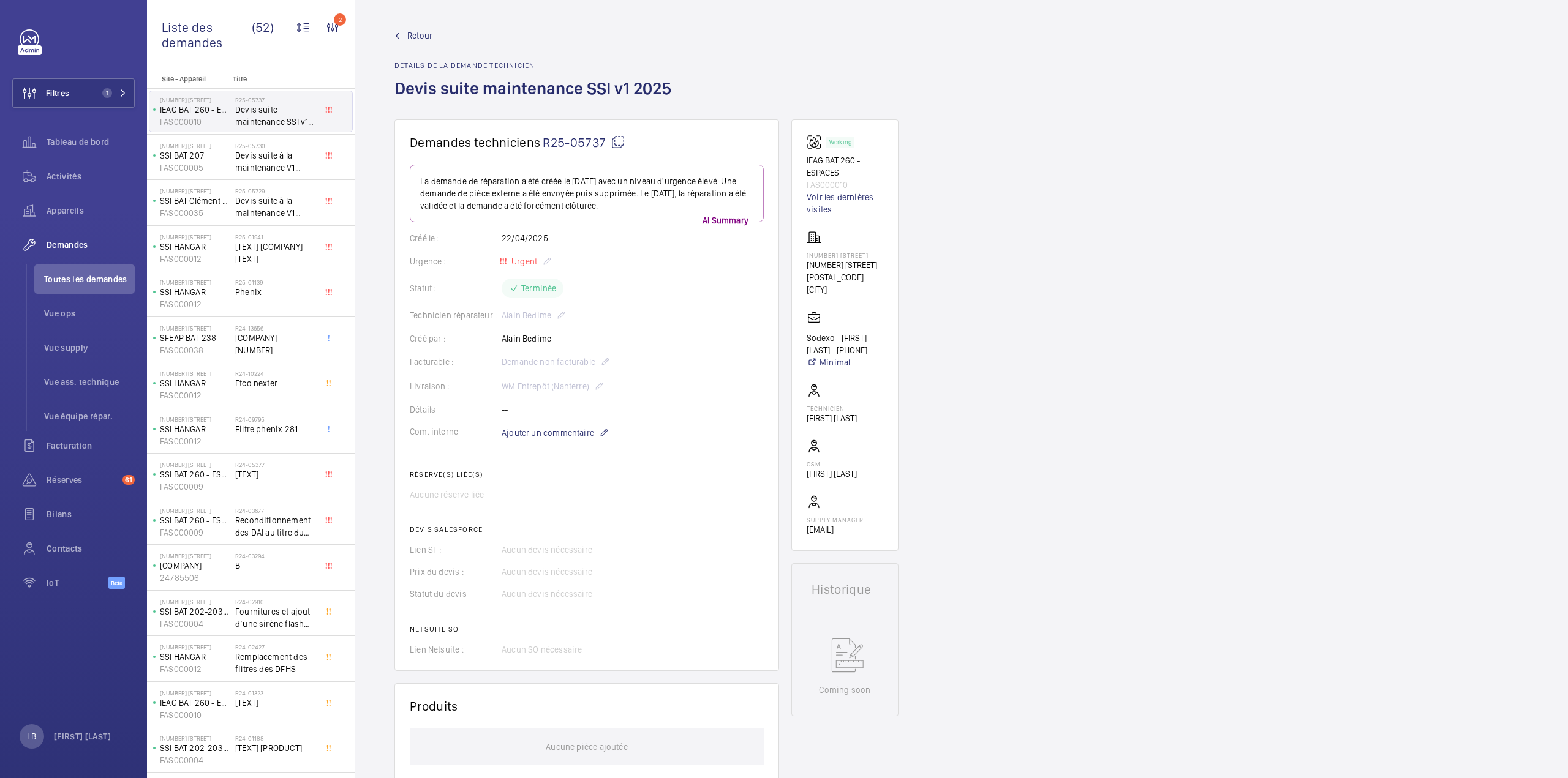 click on "Retour" 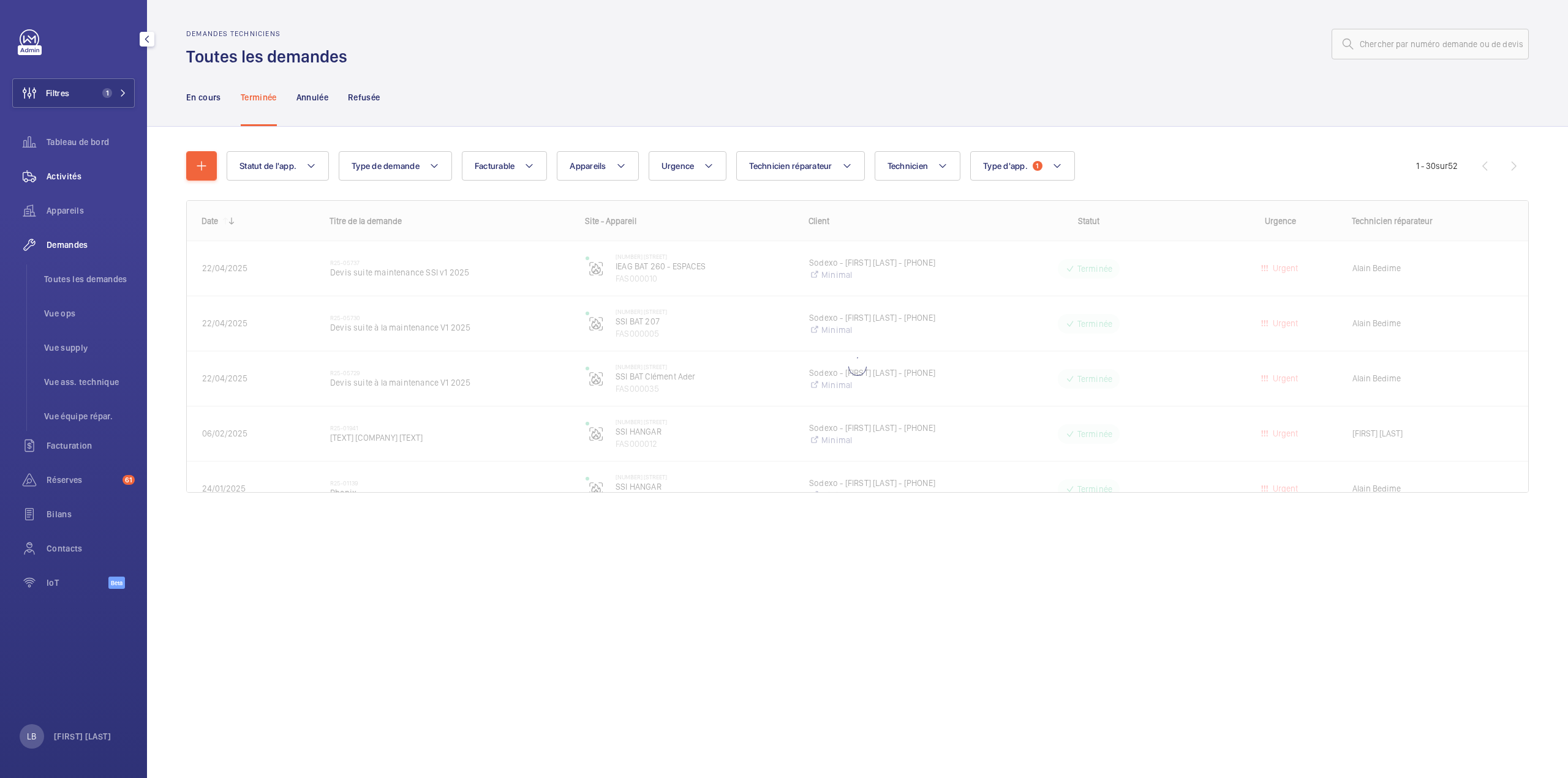 click on "Activités" 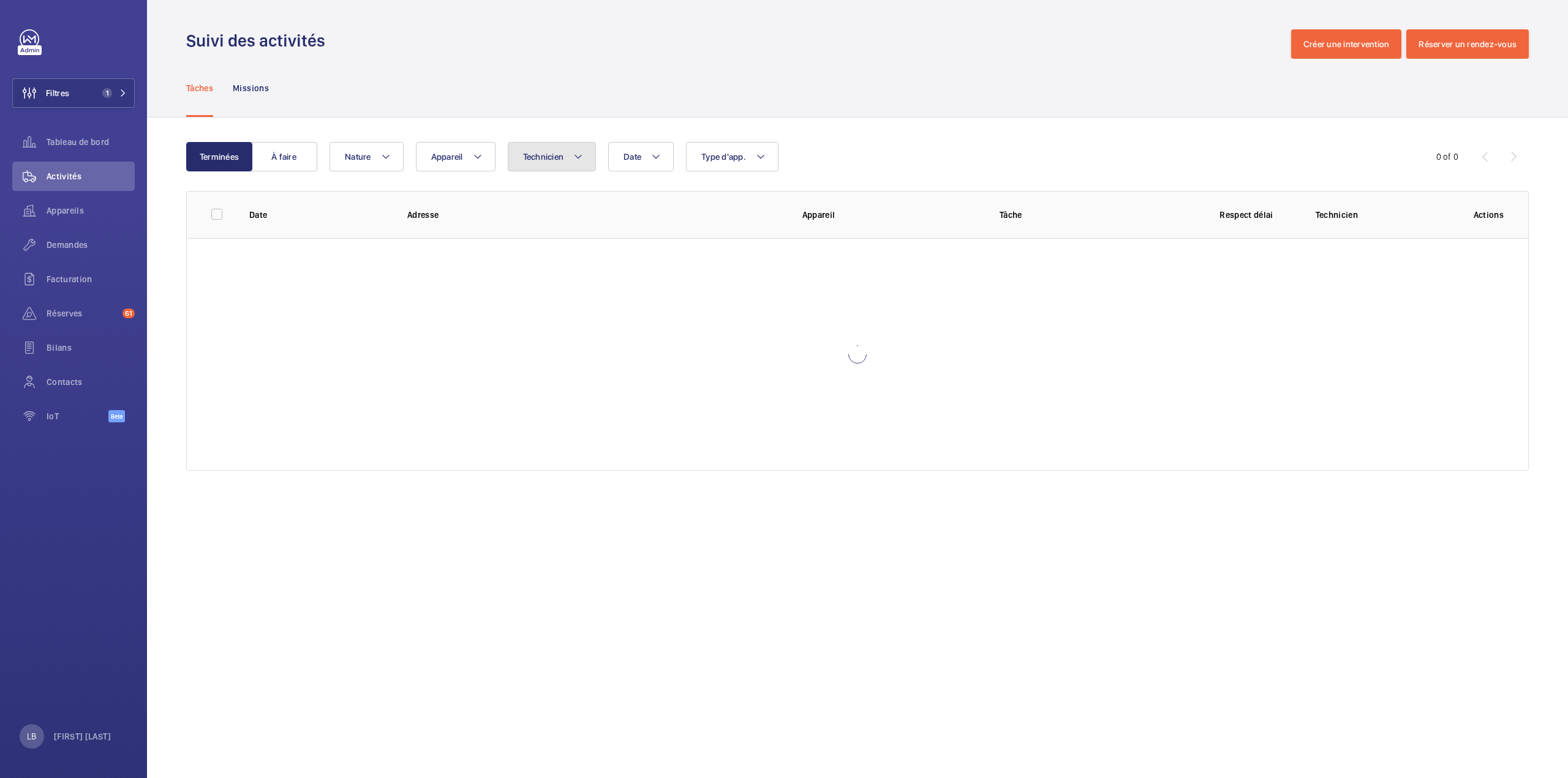 click on "Technicien" 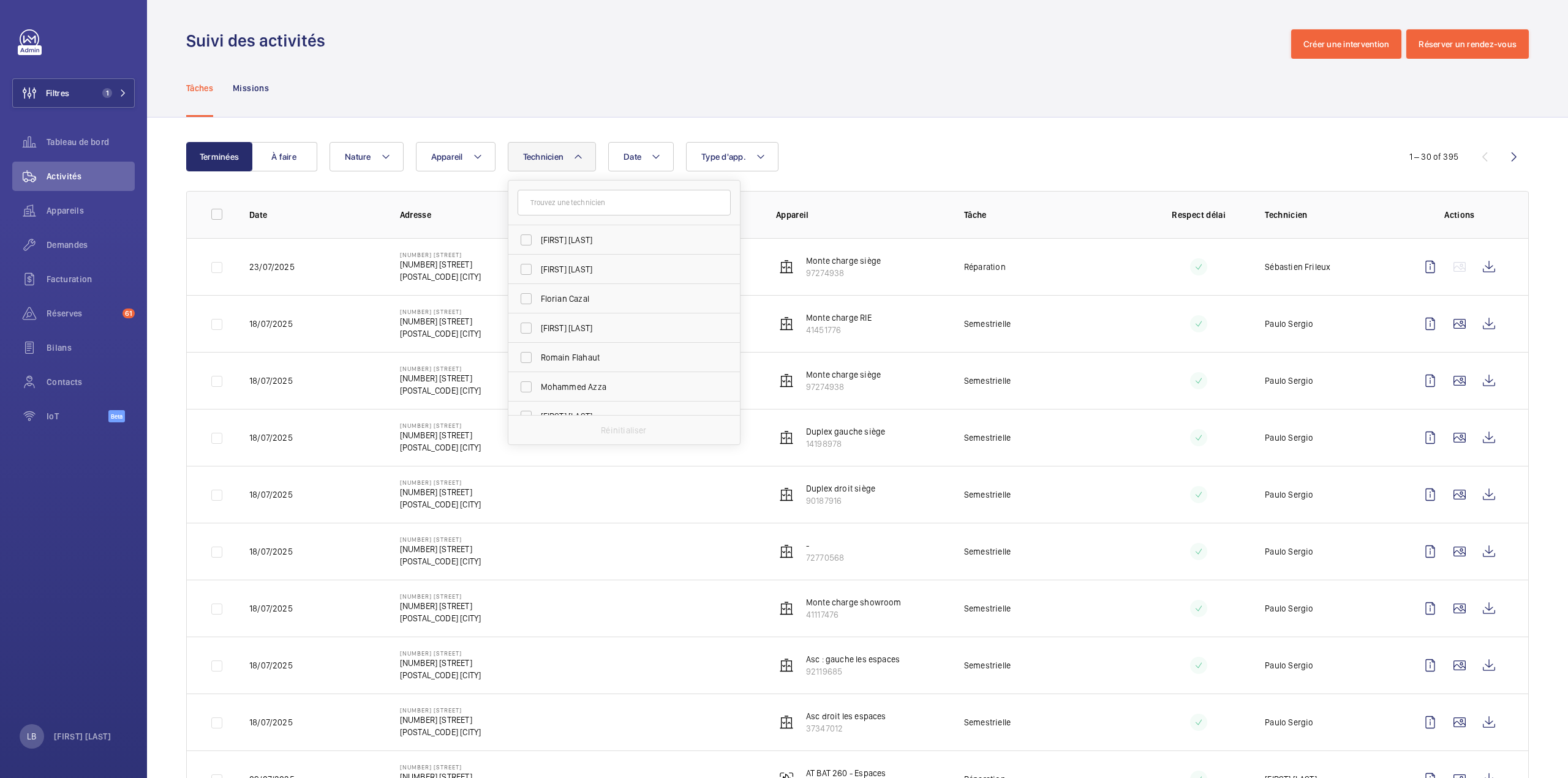 click 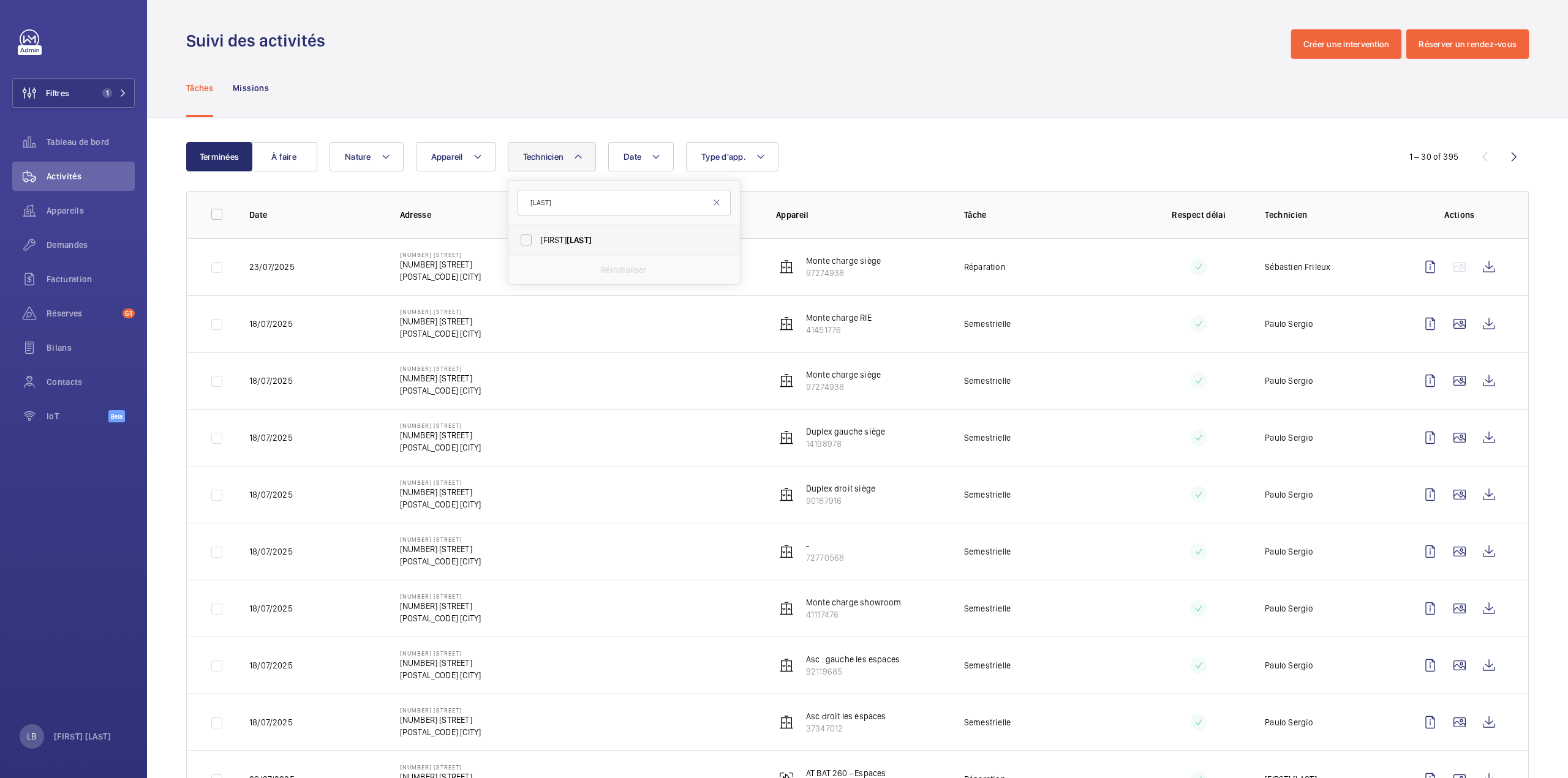 type on "[LAST]" 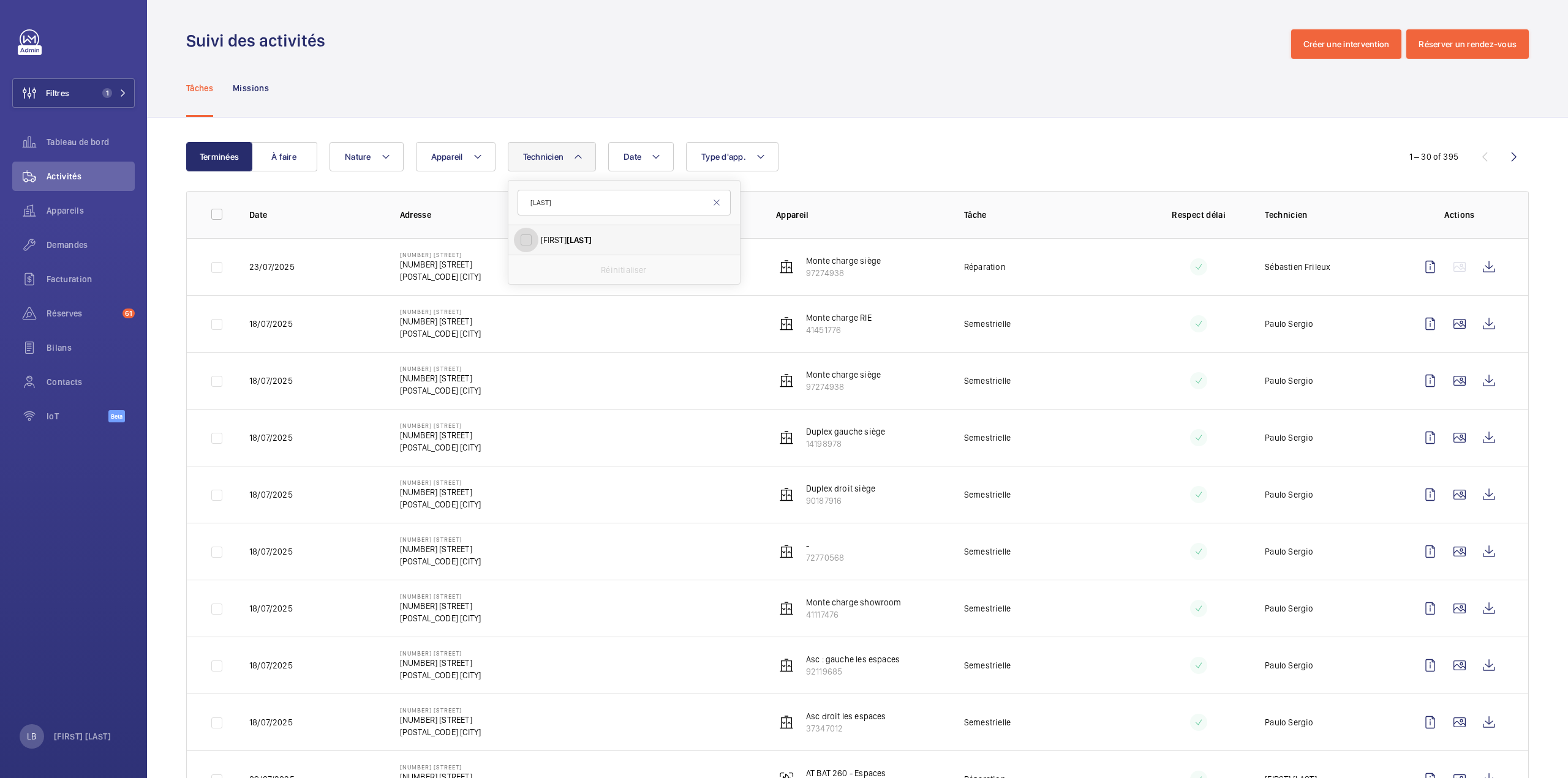 click on "[FIRST]  [LAST]" at bounding box center [526, 240] 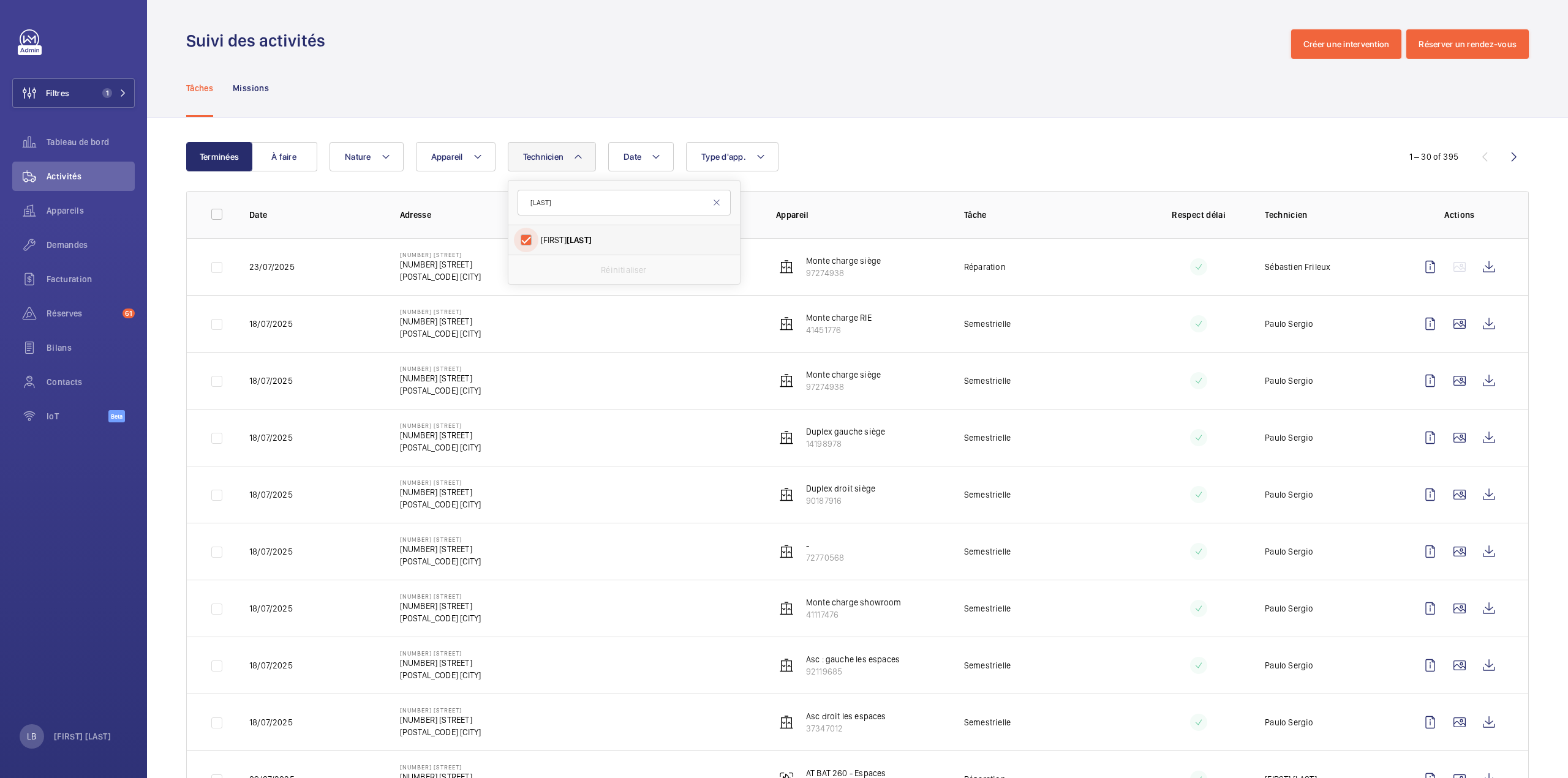 checkbox on "true" 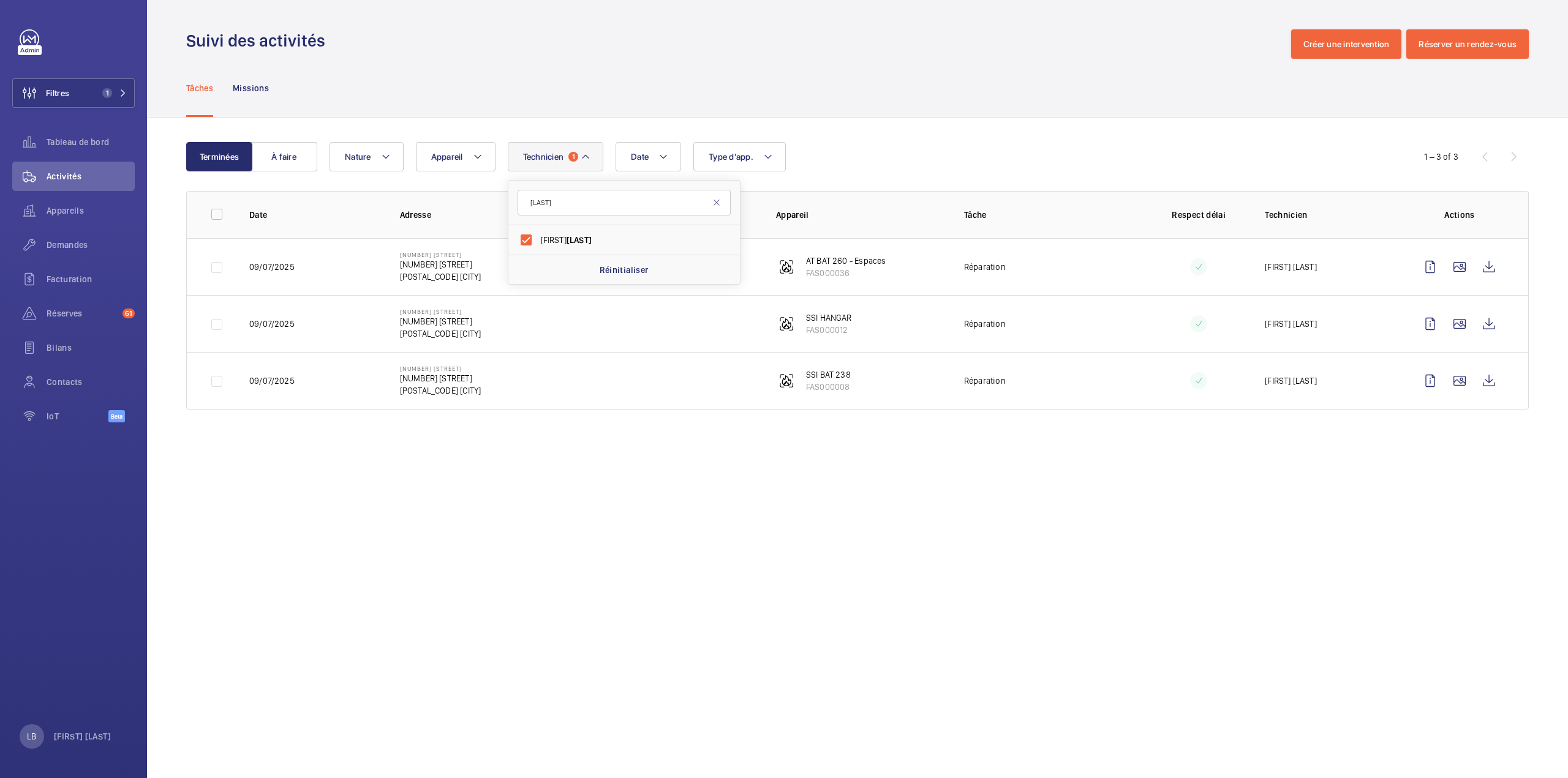 click on "Suivi des activités   Créer une intervention   Réserver un rendez-vous" 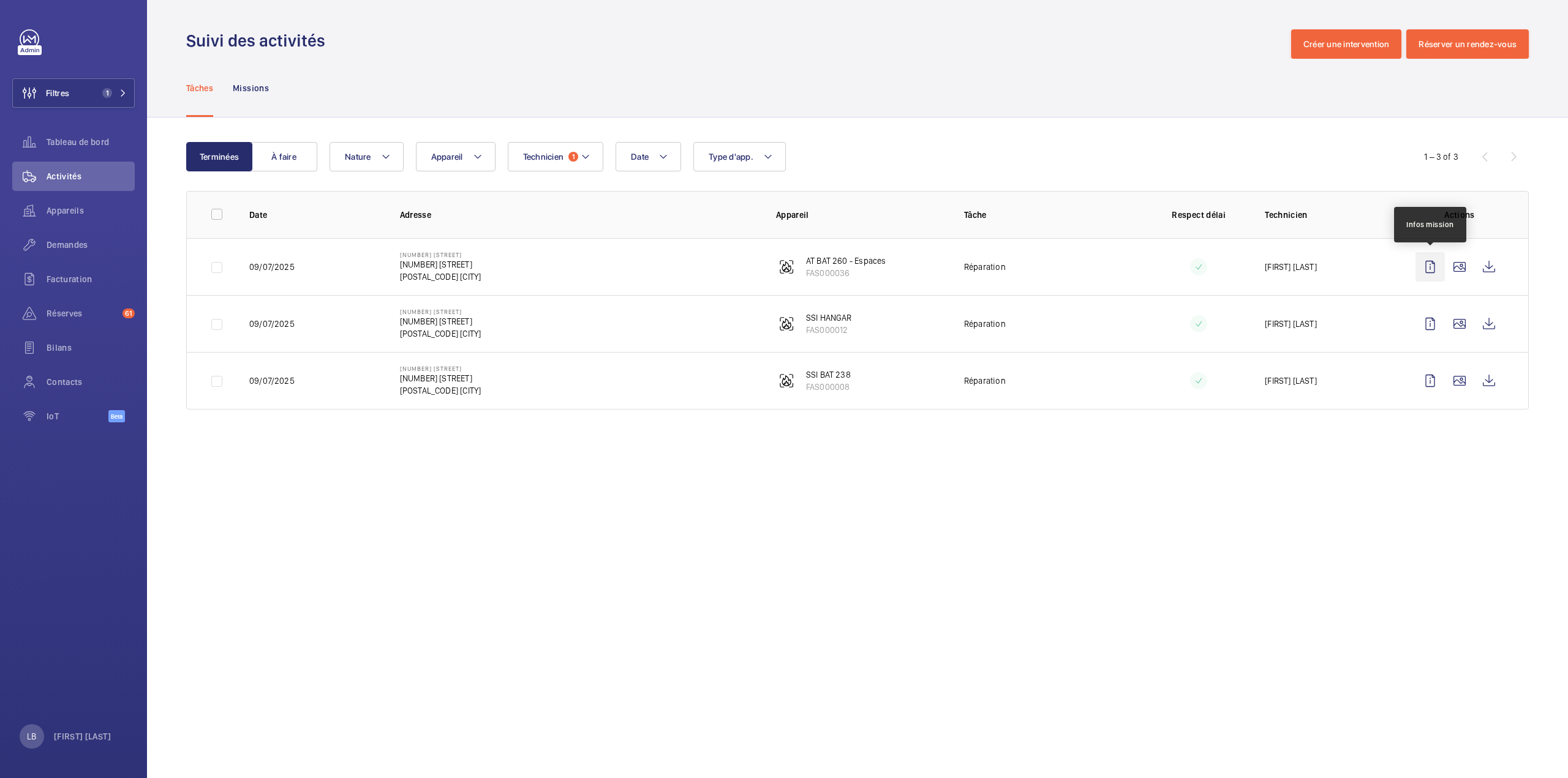 click 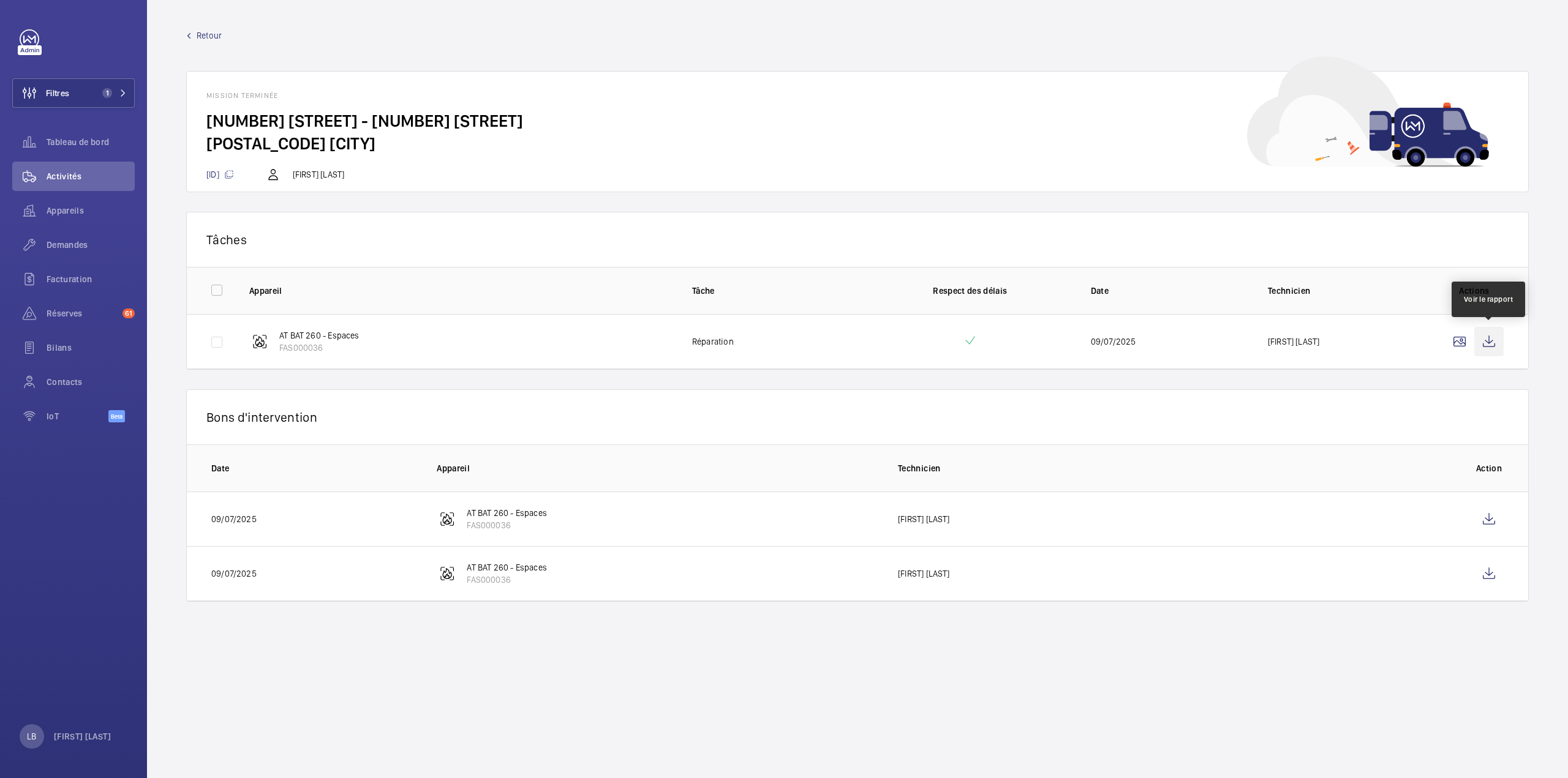 click 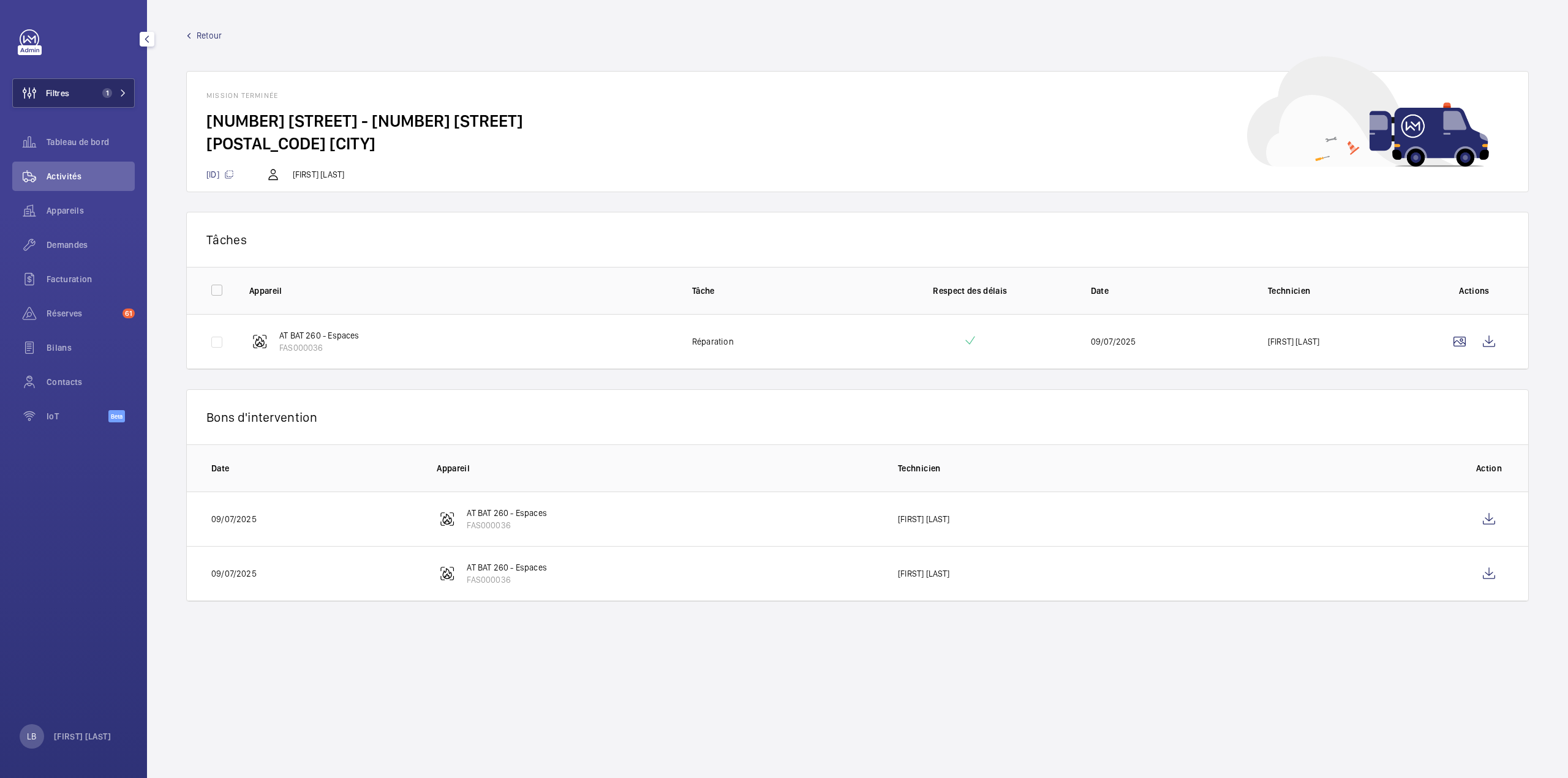 click on "Filtres 1" 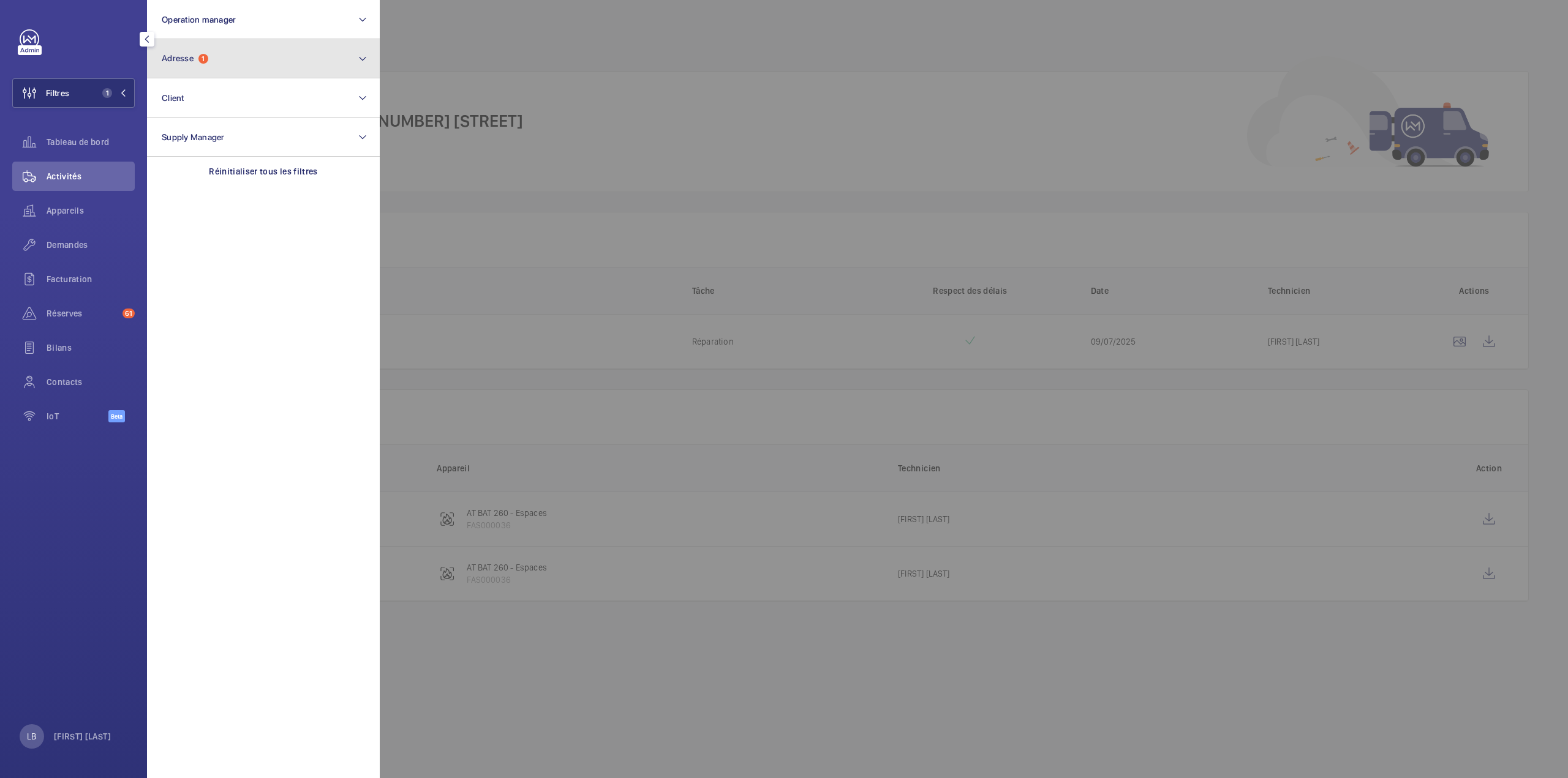 click on "Adresse  1" 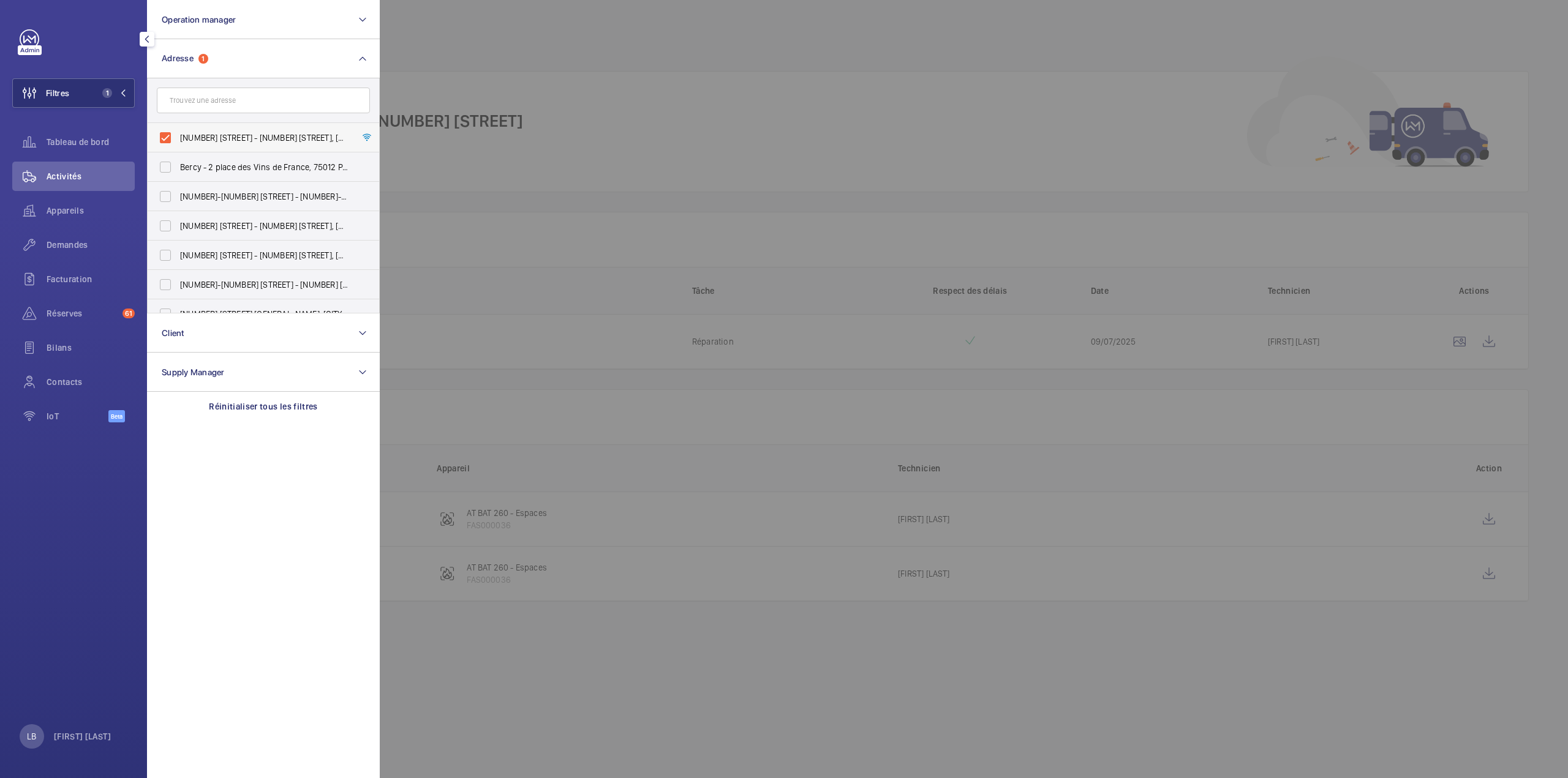 drag, startPoint x: 167, startPoint y: 138, endPoint x: 173, endPoint y: 130, distance: 10 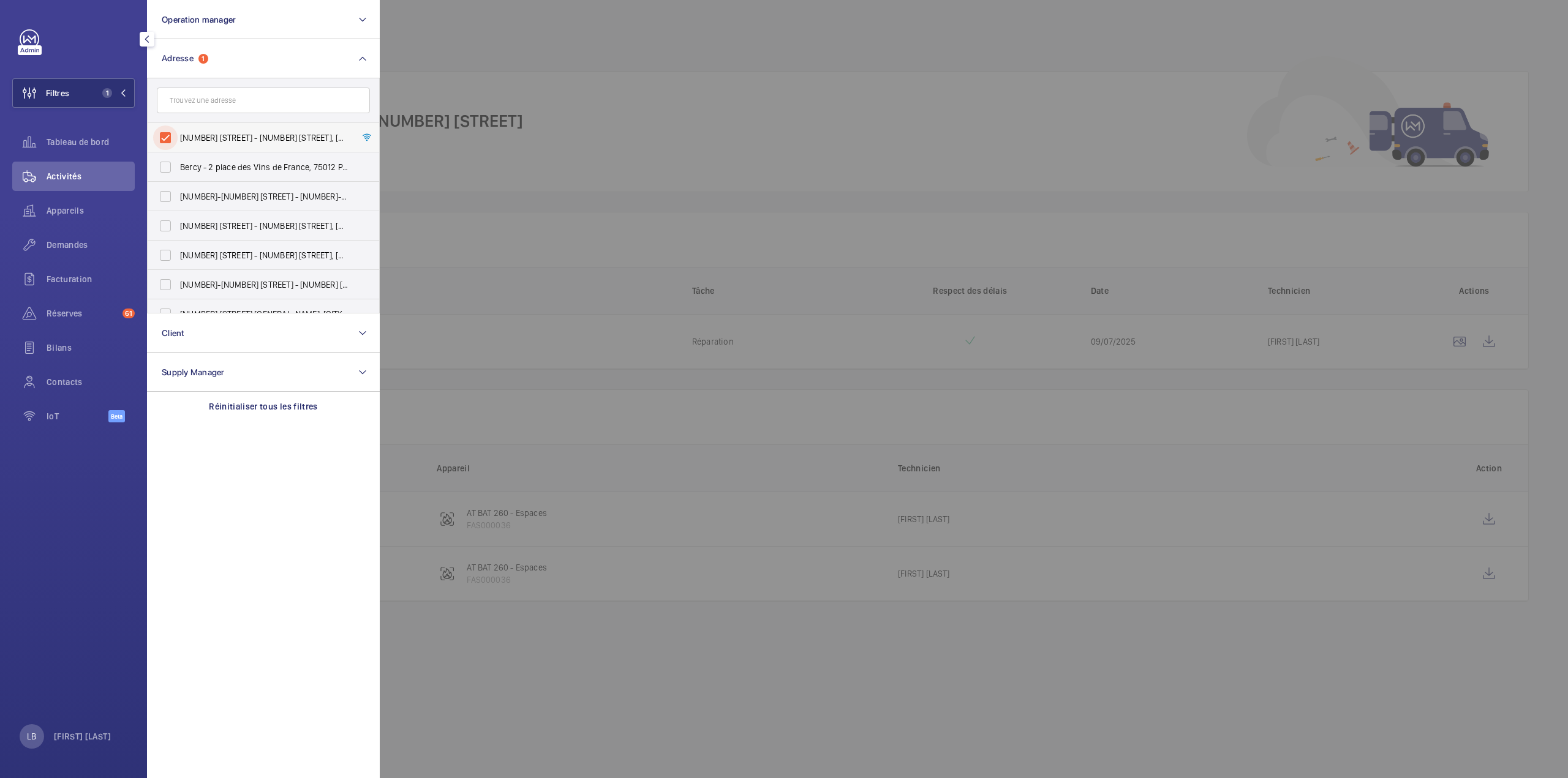 click on "[NUMBER] [STREET] - [NUMBER] [STREET], [CITY] [POSTAL_CODE]" at bounding box center (165, 138) 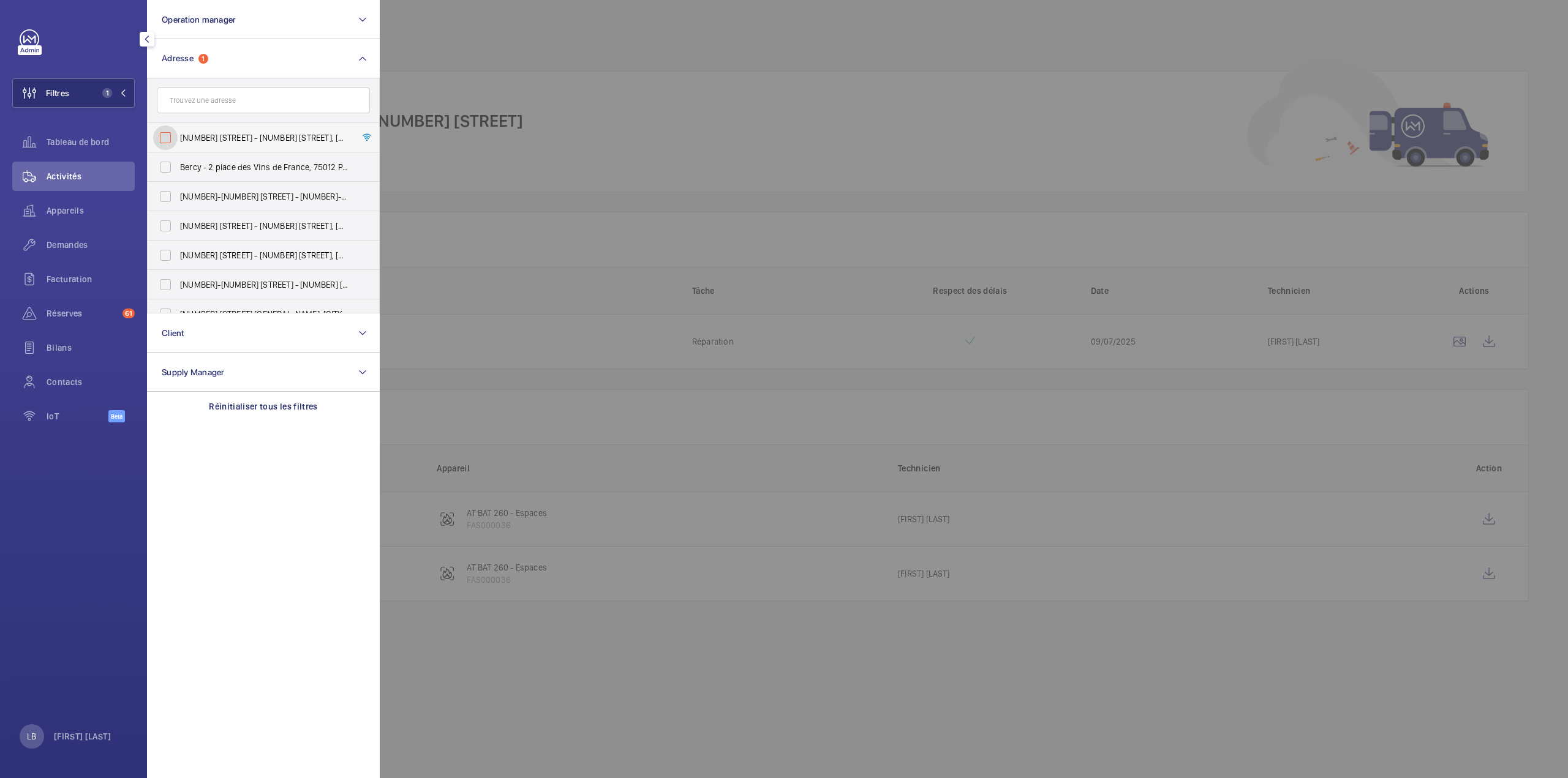checkbox on "false" 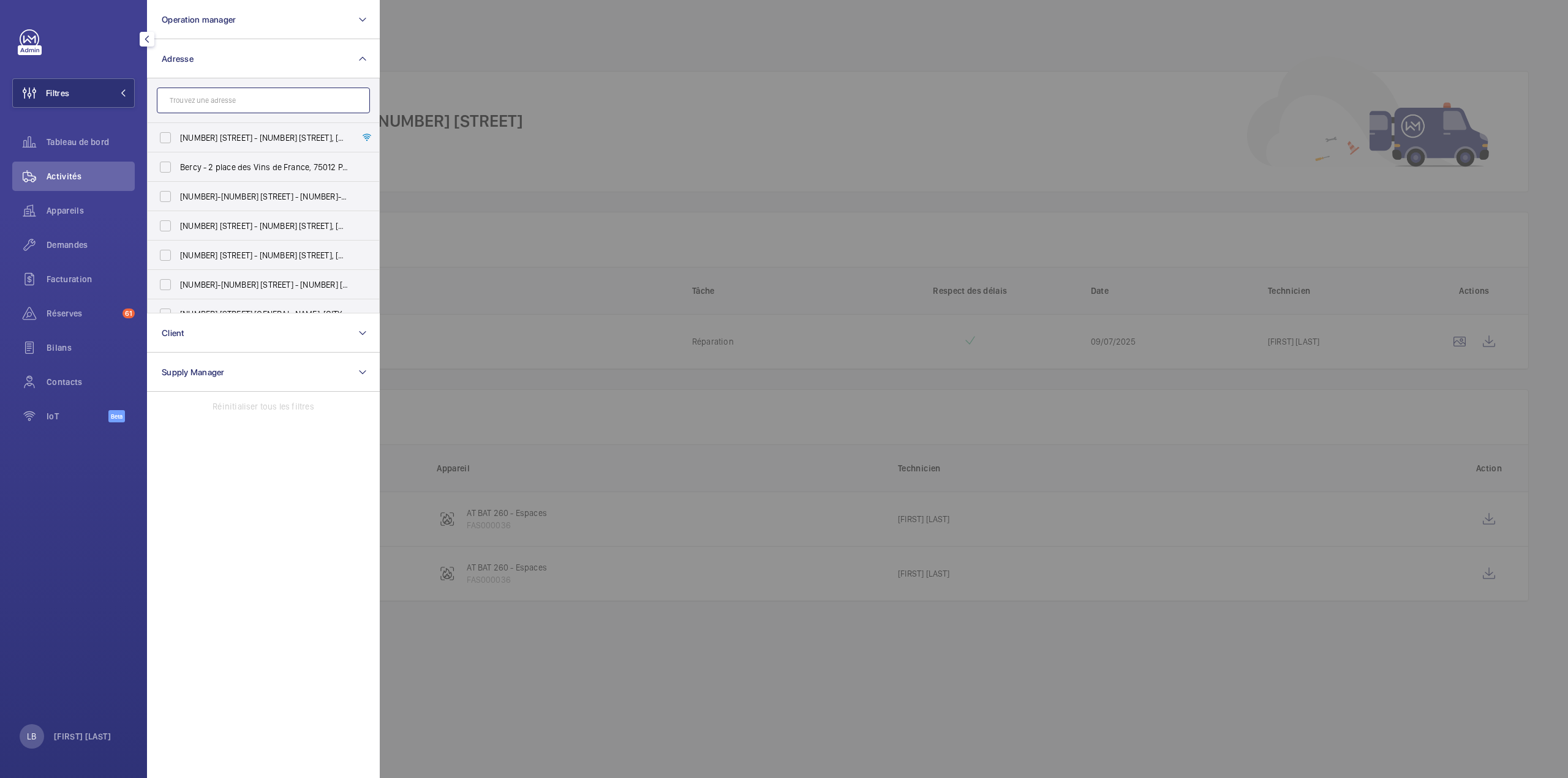 click 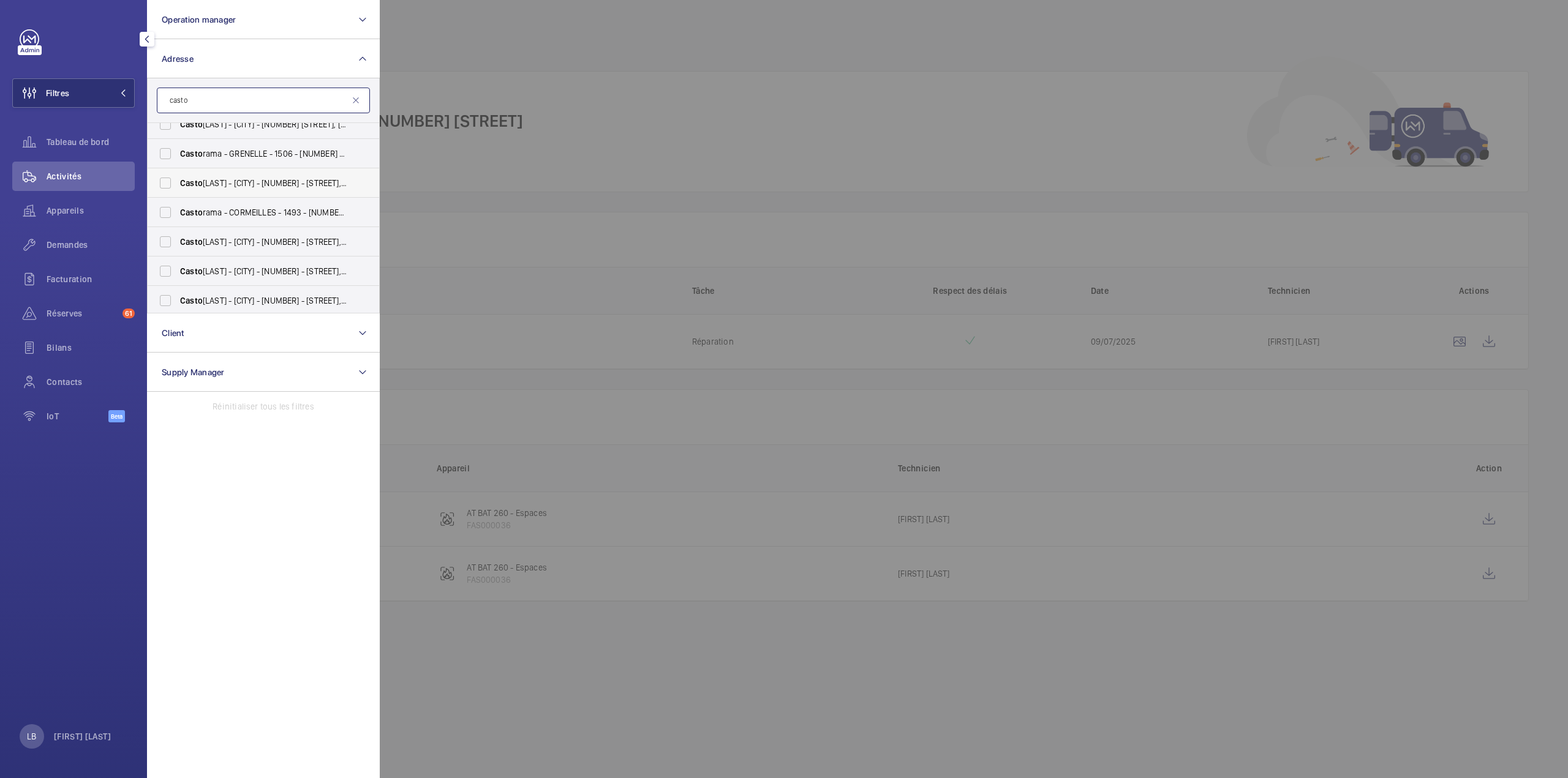 scroll, scrollTop: 61, scrollLeft: 0, axis: vertical 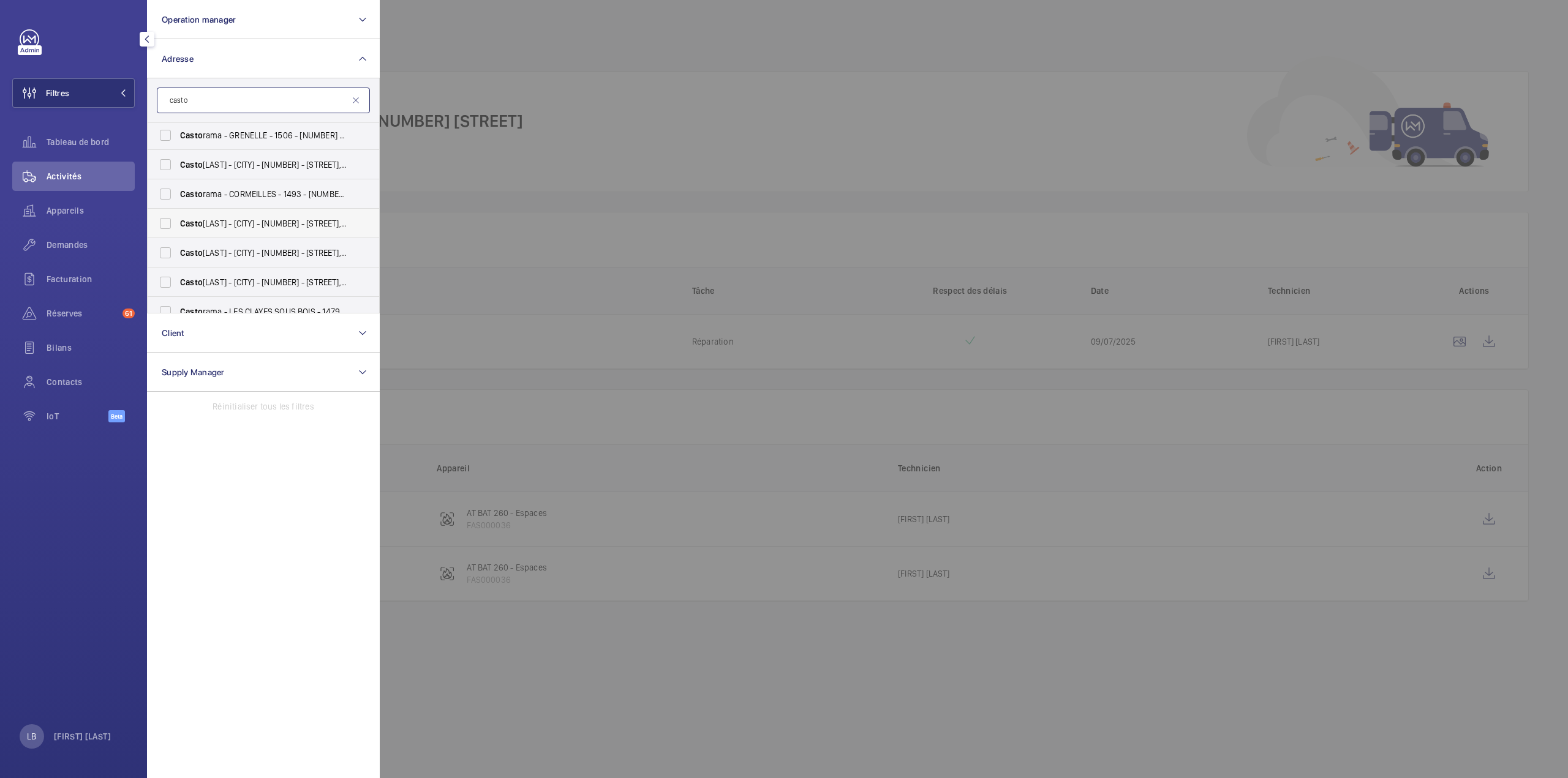 type on "casto" 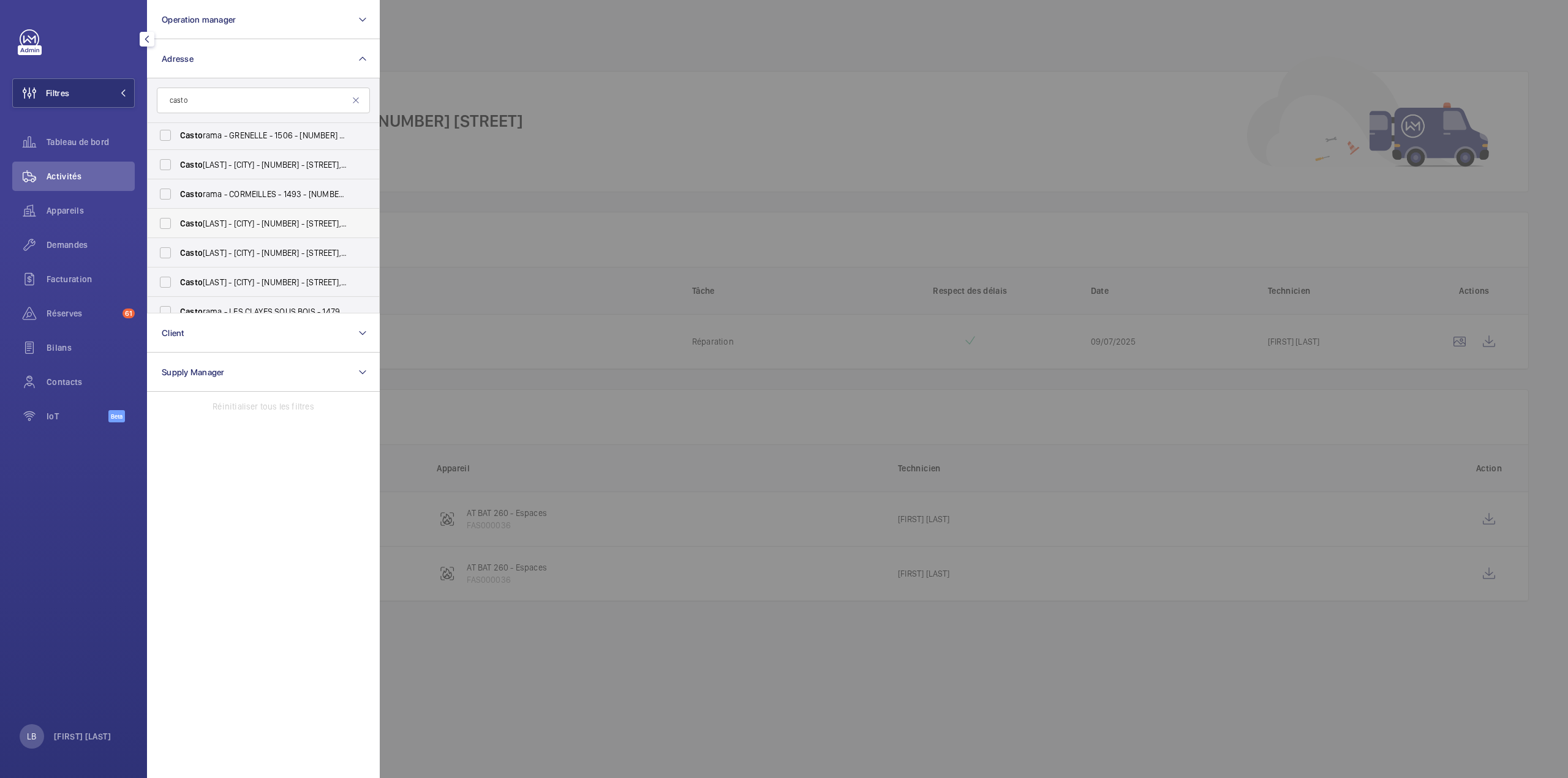 click on "Casto rama - GONESSE - 1420 - Zone Industrielle de Paris Nord II, [CITY]-[POSTAL_CODE]" at bounding box center (254, 223) 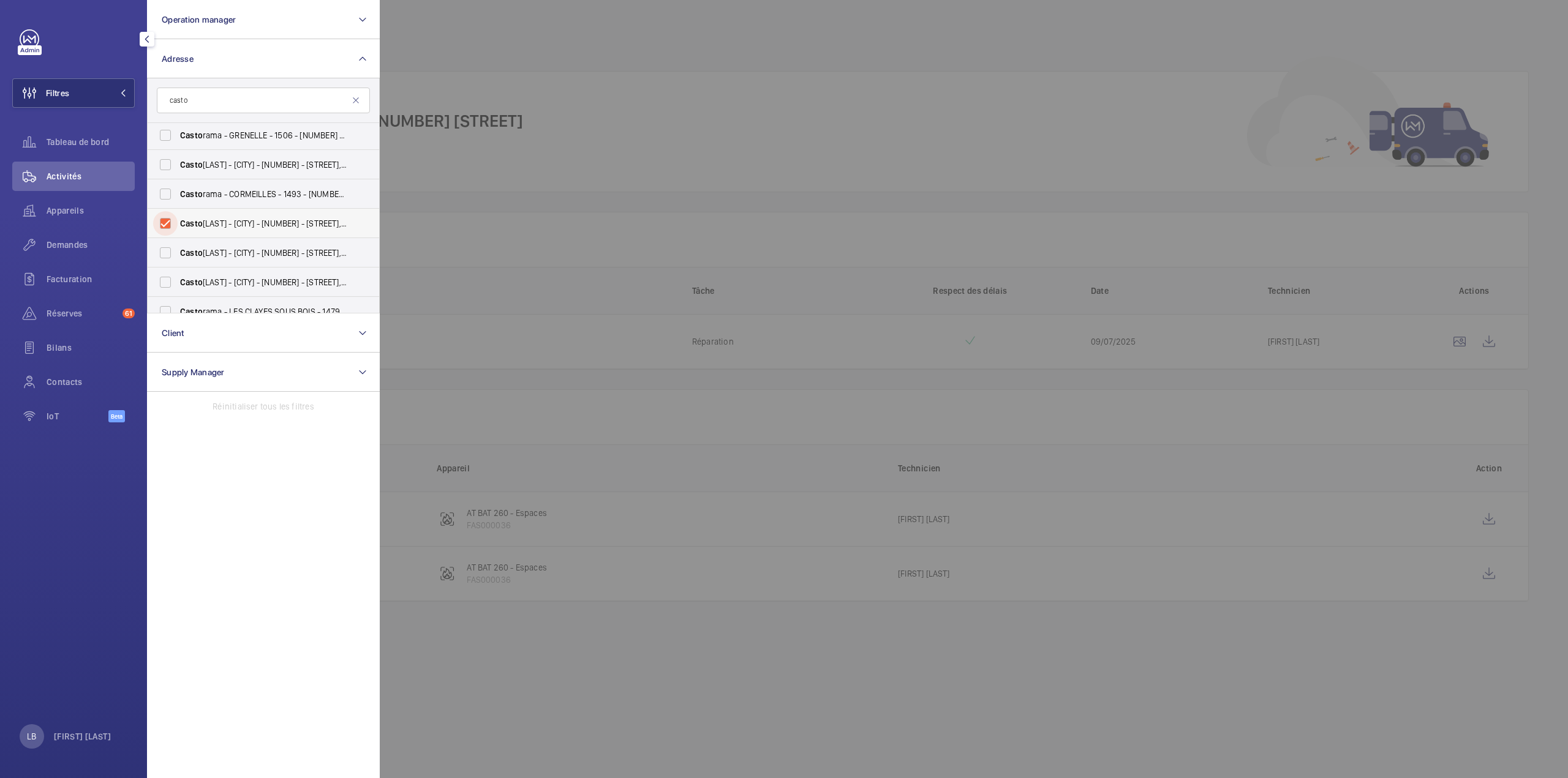 checkbox on "true" 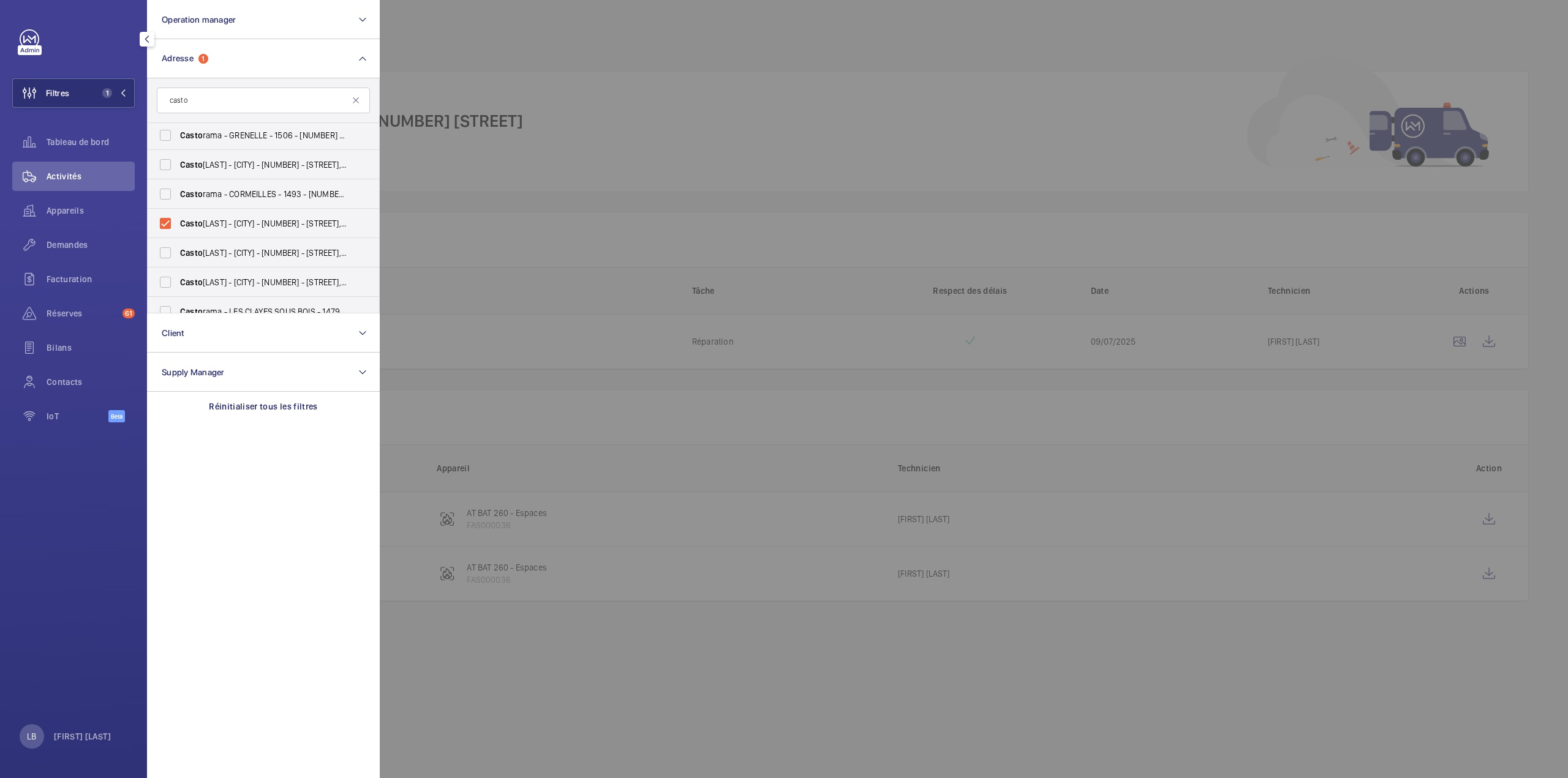 click 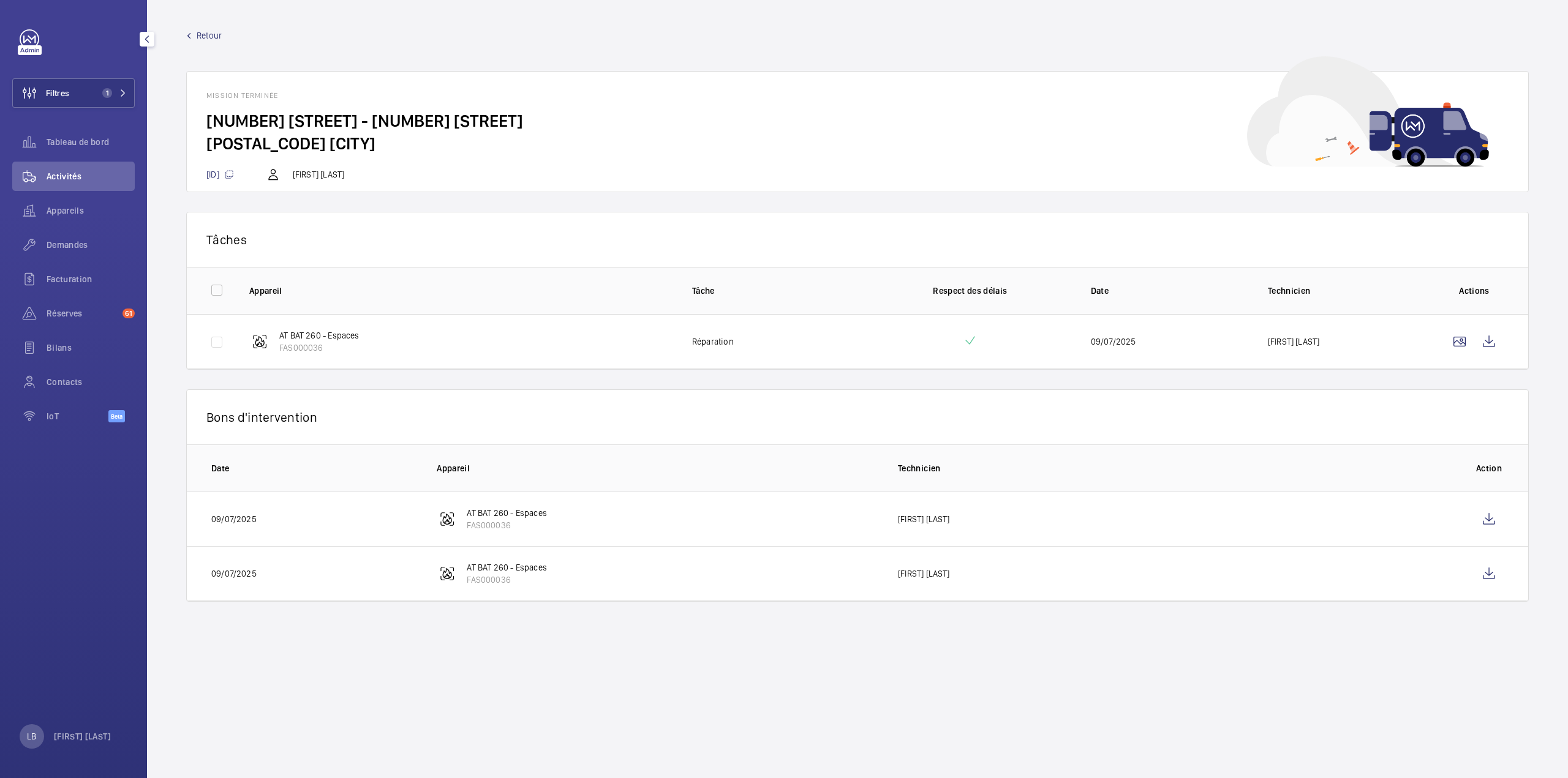 drag, startPoint x: 61, startPoint y: 245, endPoint x: 98, endPoint y: 182, distance: 73.06162 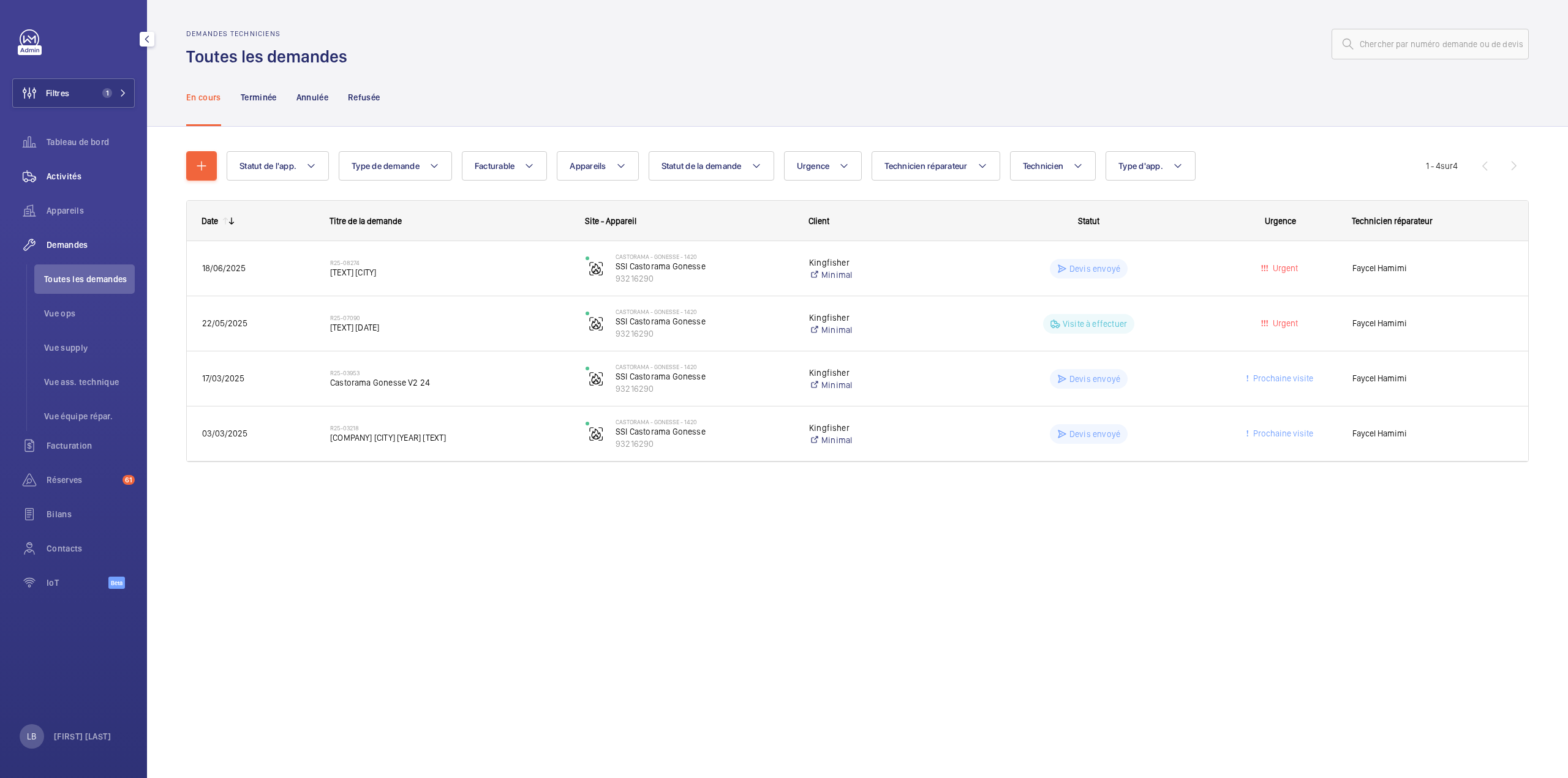 click on "Activités" 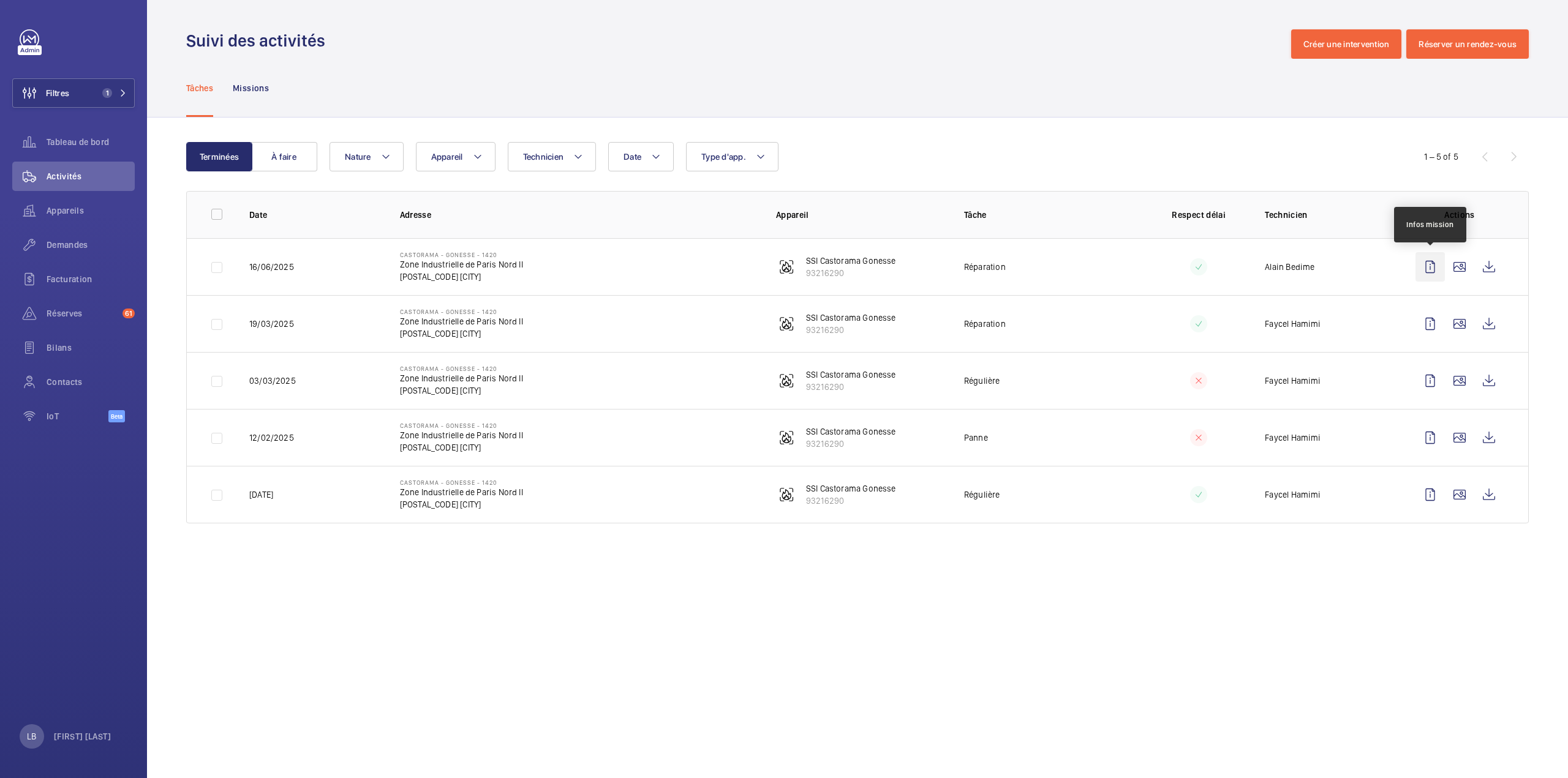 click 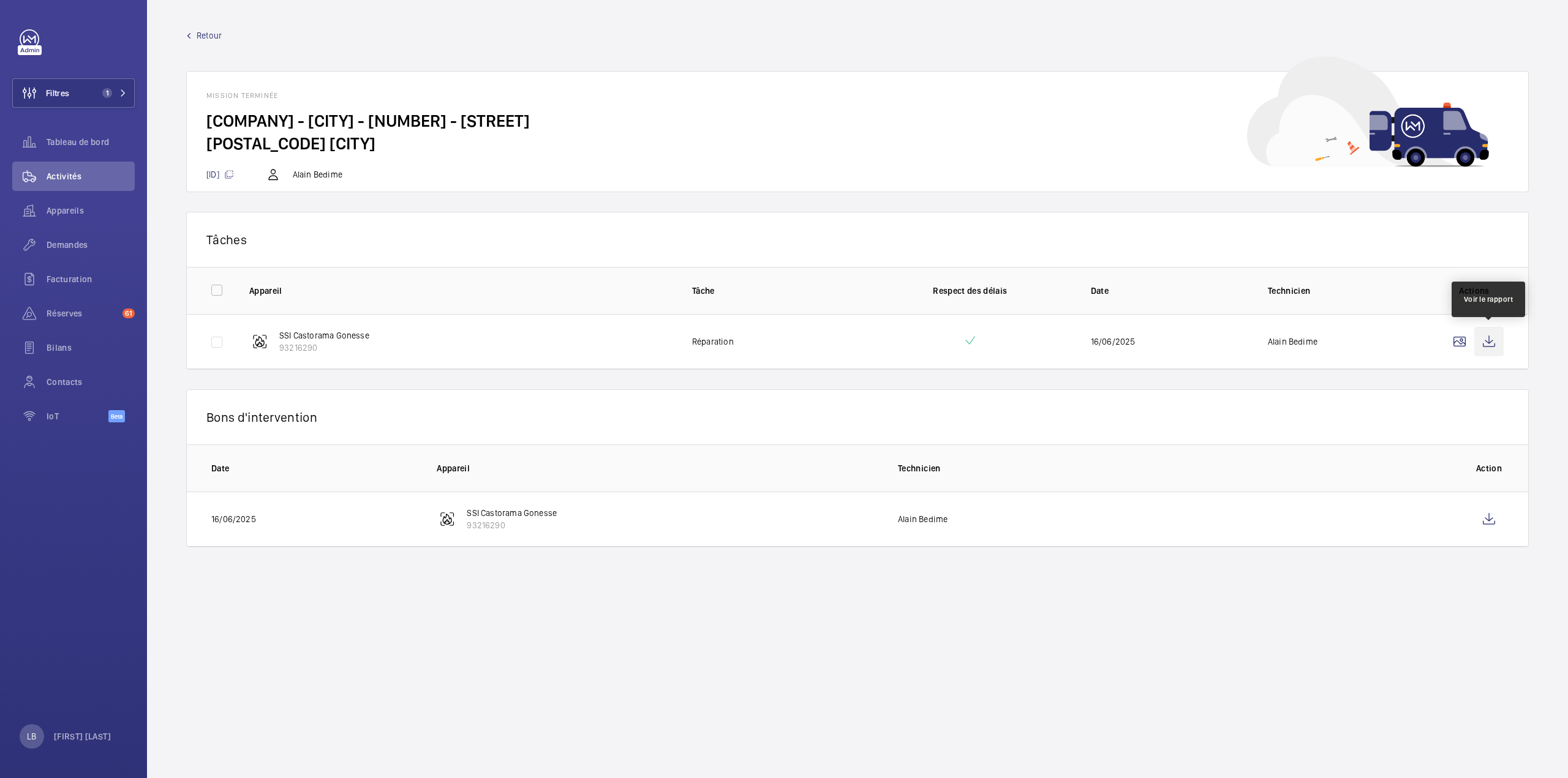 click 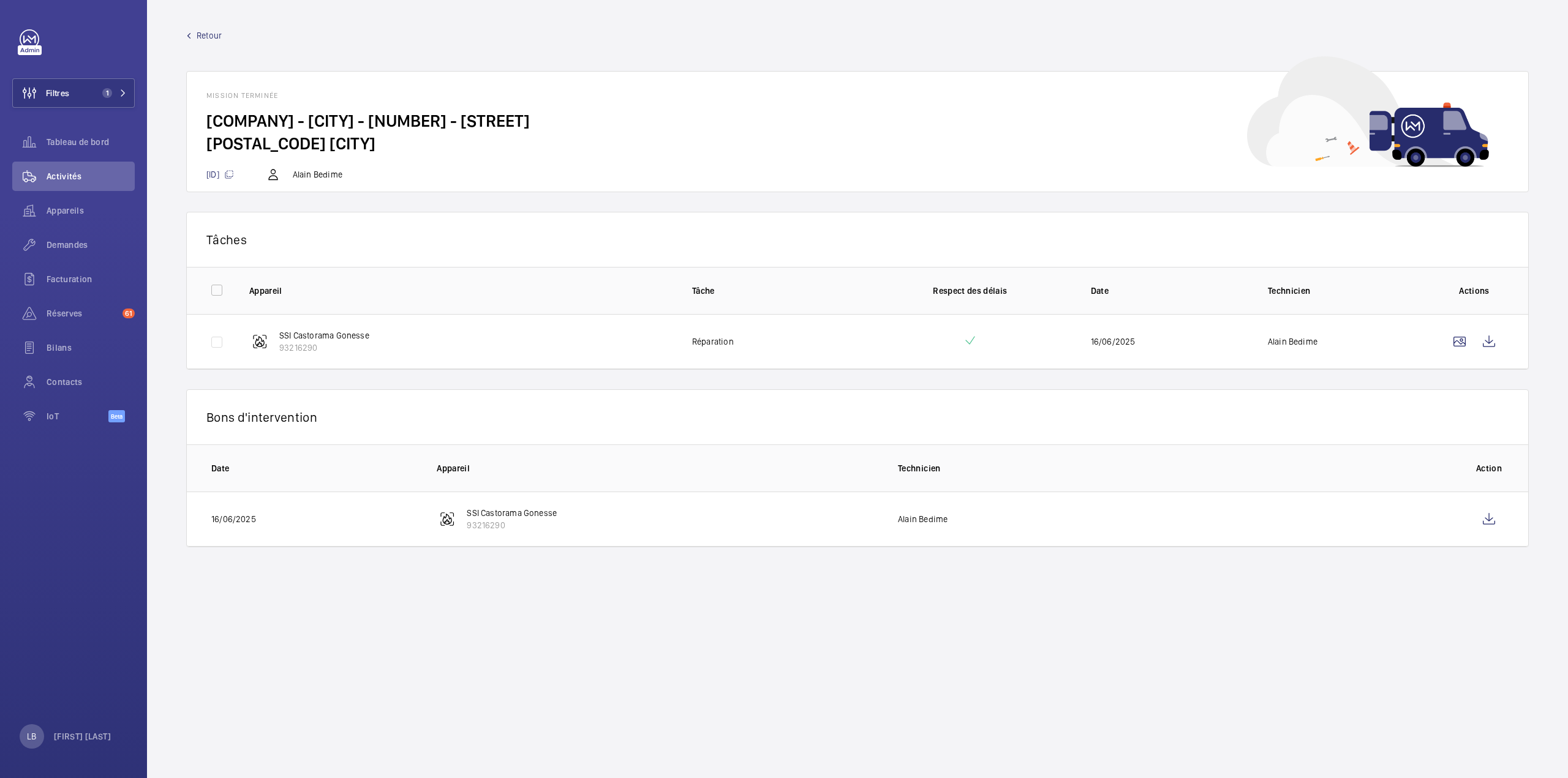 click on "Retour" 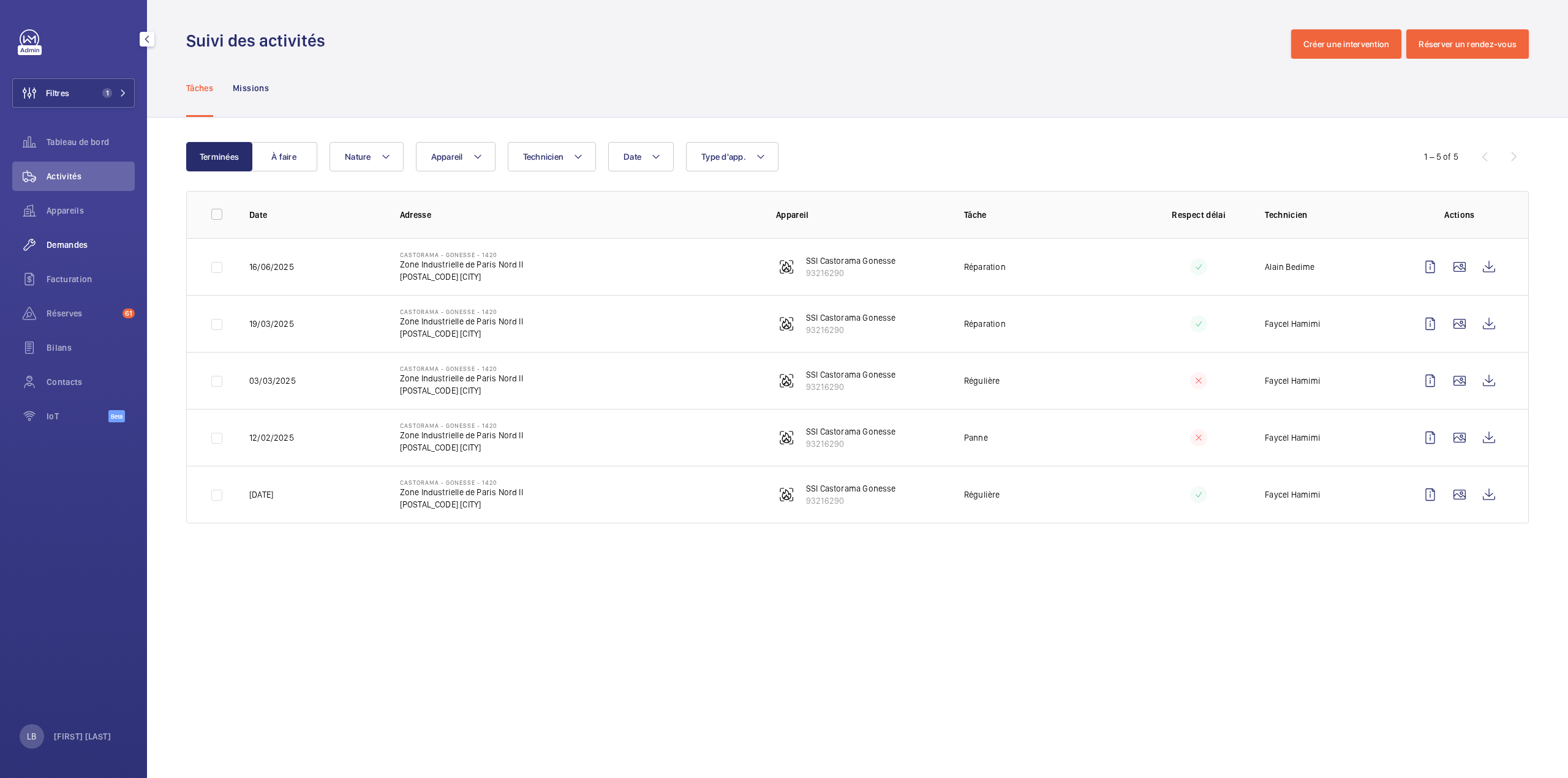 click on "Demandes" 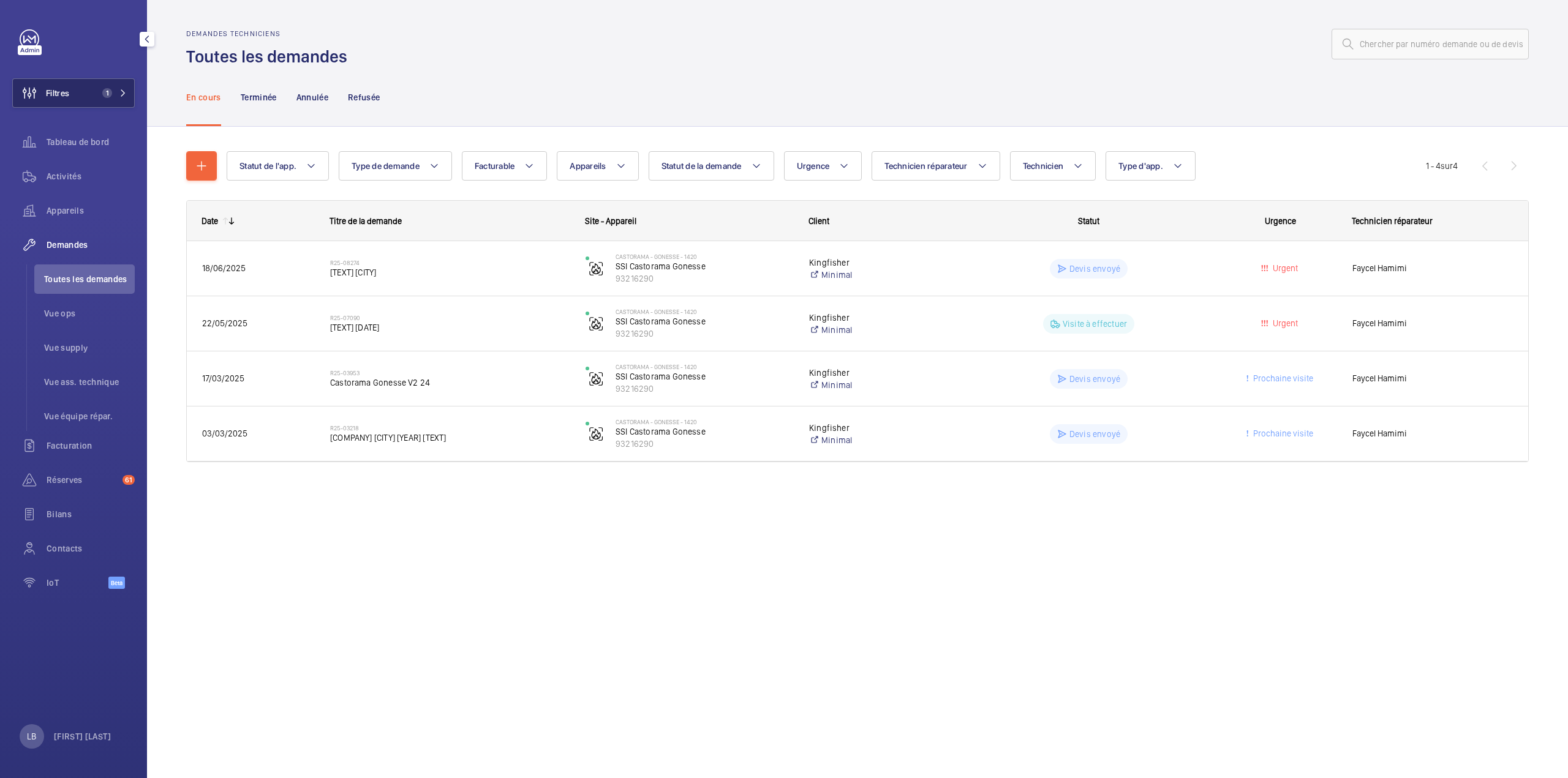 click on "Filtres 1" 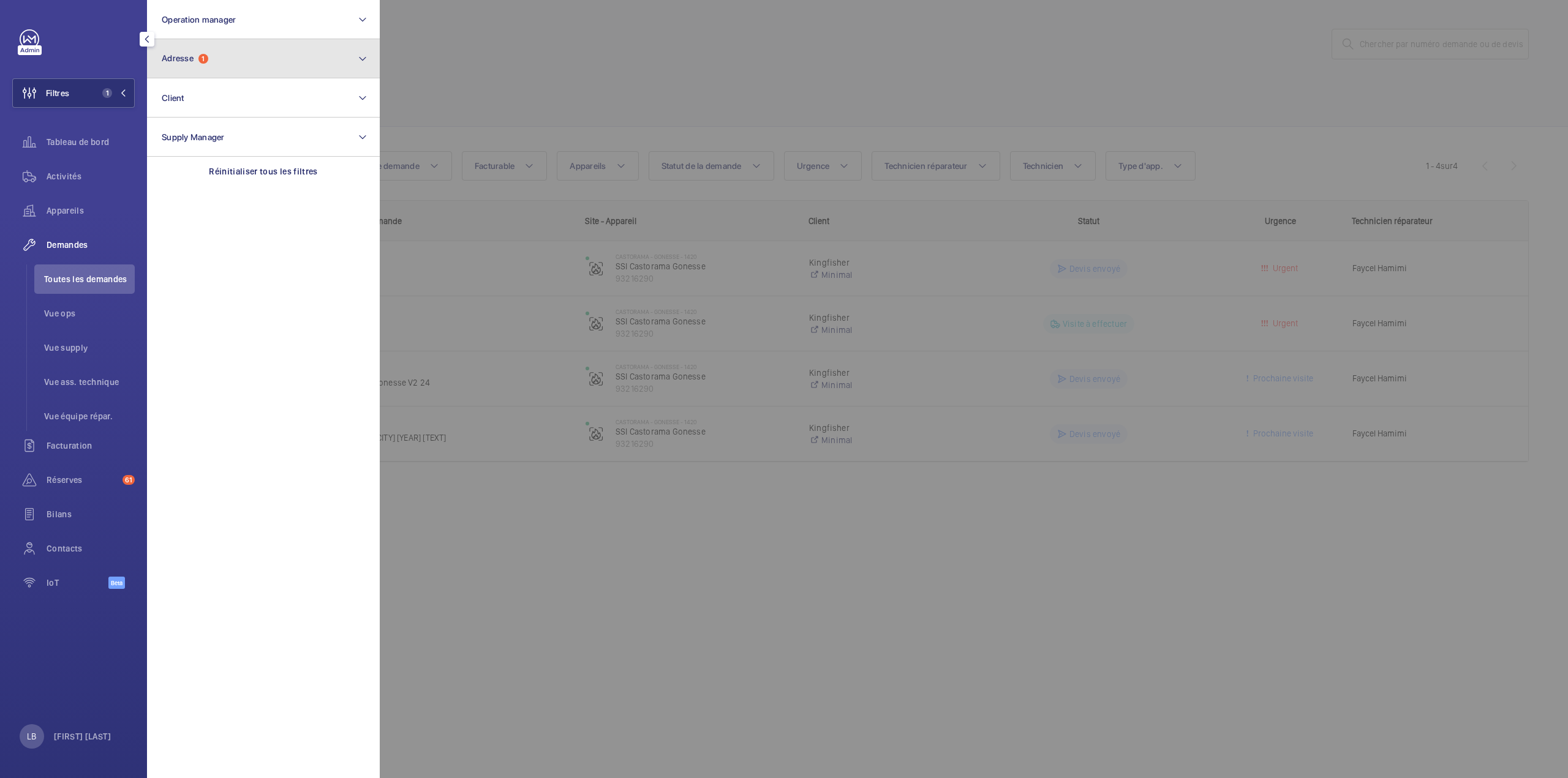 click on "Adresse" 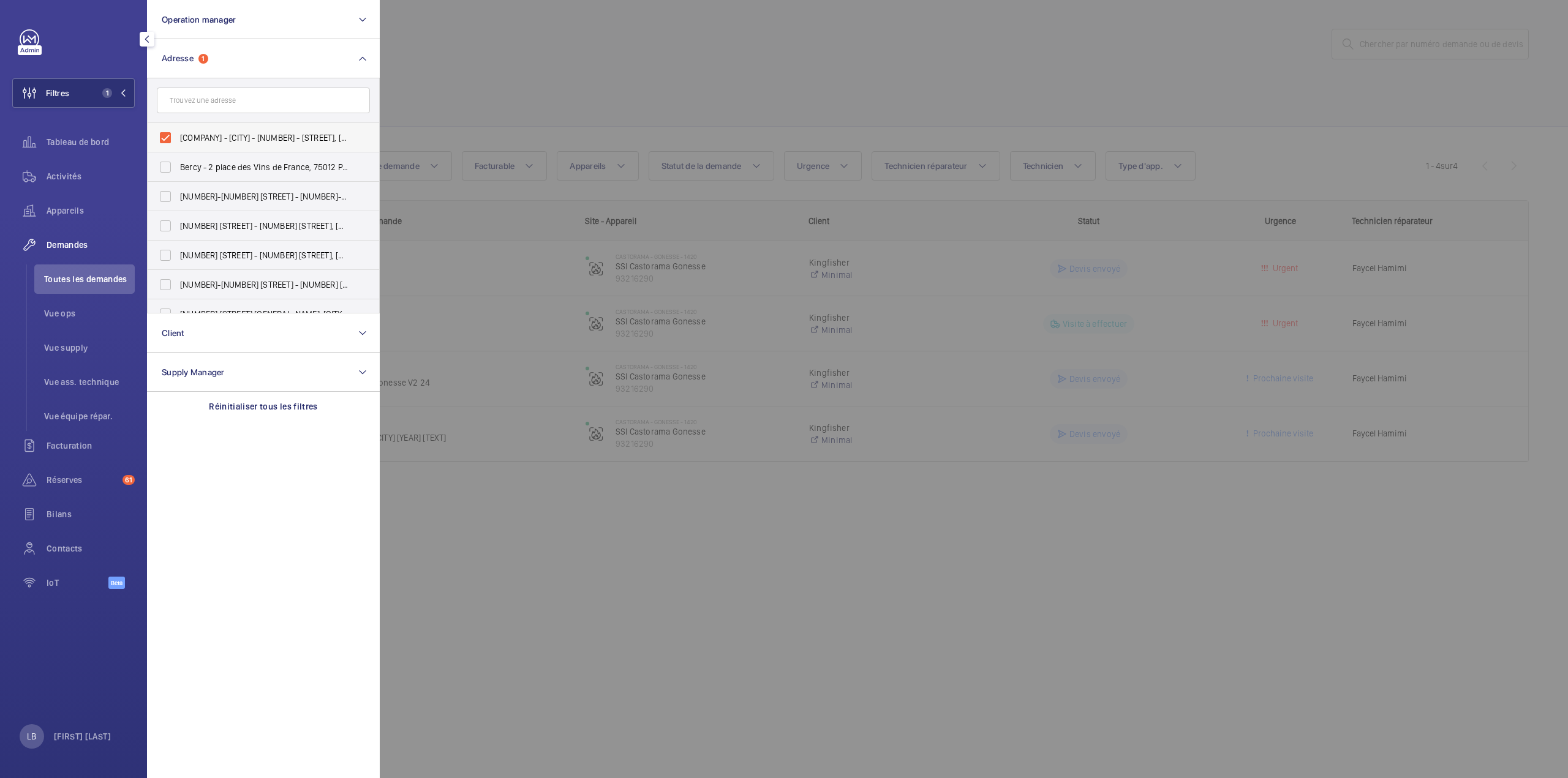 drag, startPoint x: 164, startPoint y: 139, endPoint x: 185, endPoint y: 126, distance: 24.698178 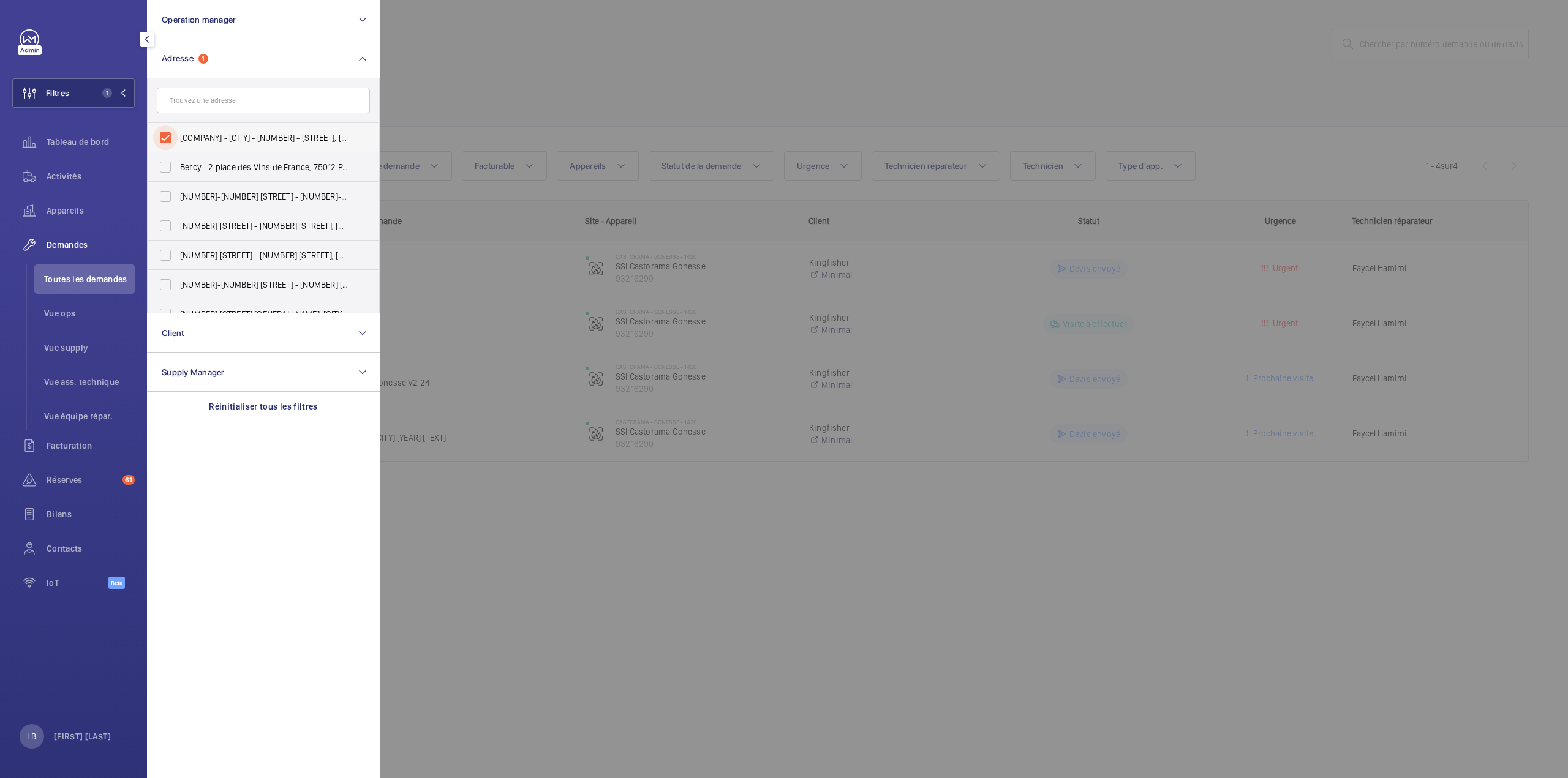 click on "[COMPANY] - [CITY] - [NUMBER] - [STREET], [CITY] [POSTAL_CODE]" at bounding box center (165, 138) 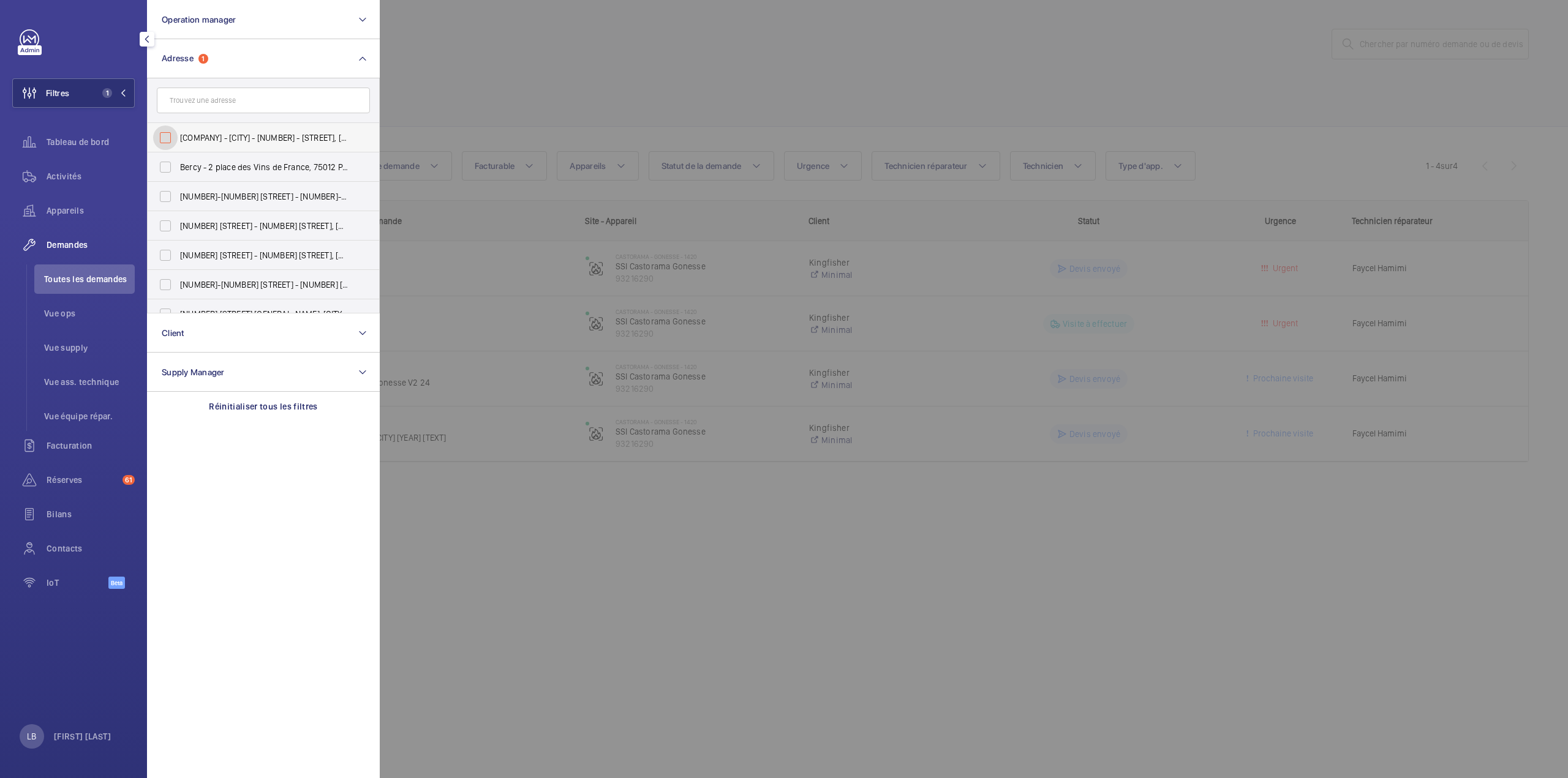 checkbox on "false" 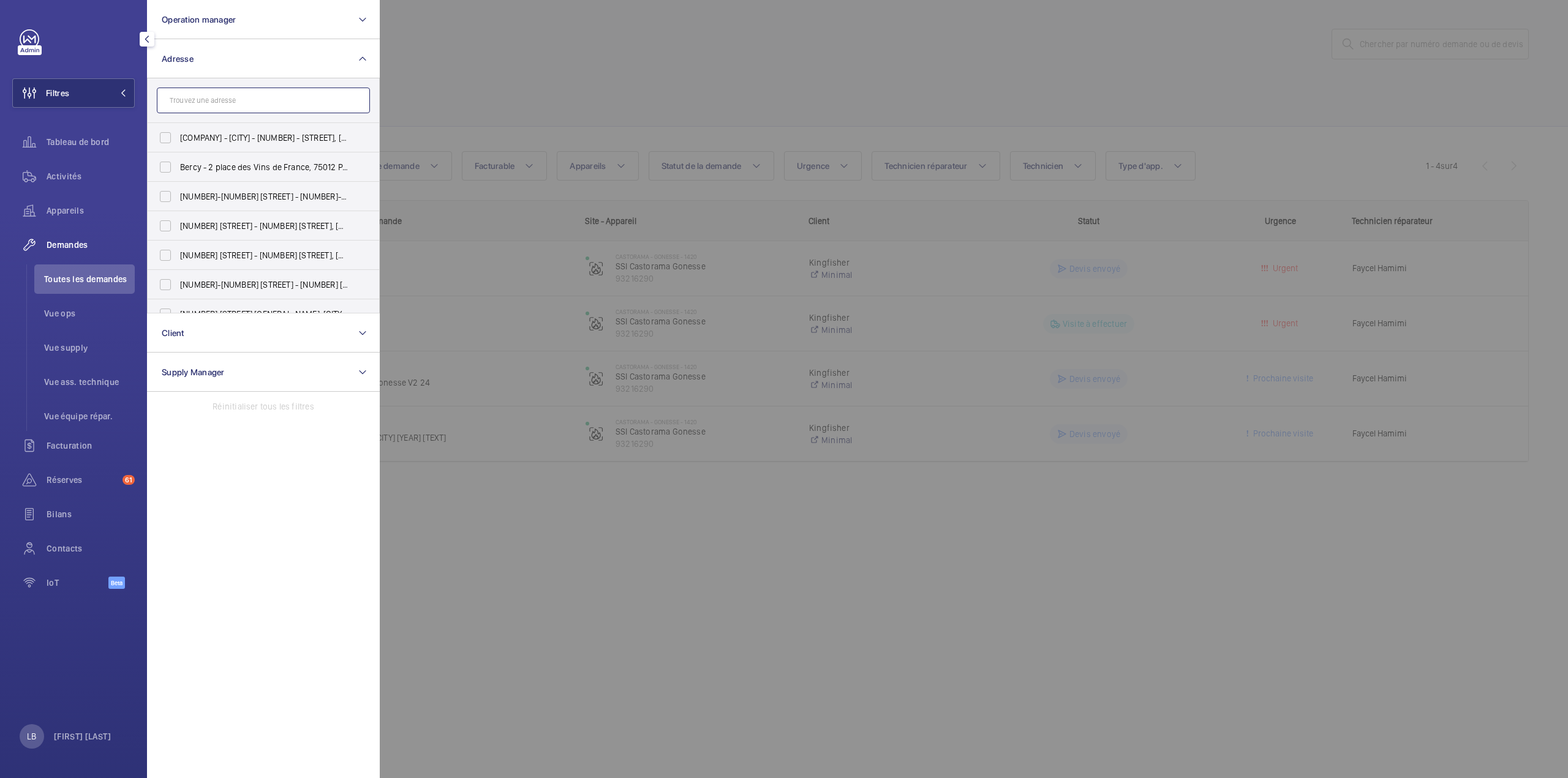 click 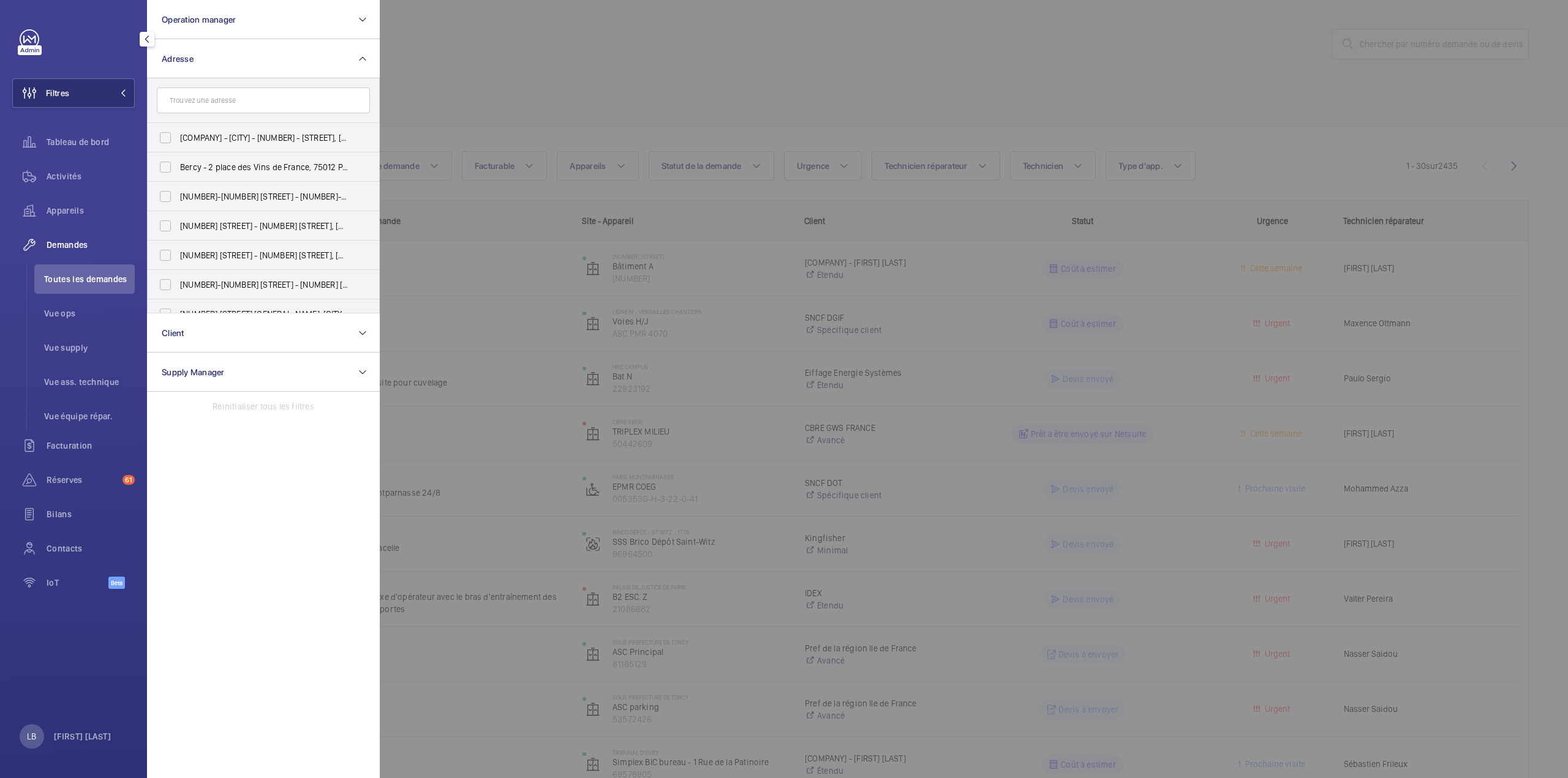 click 